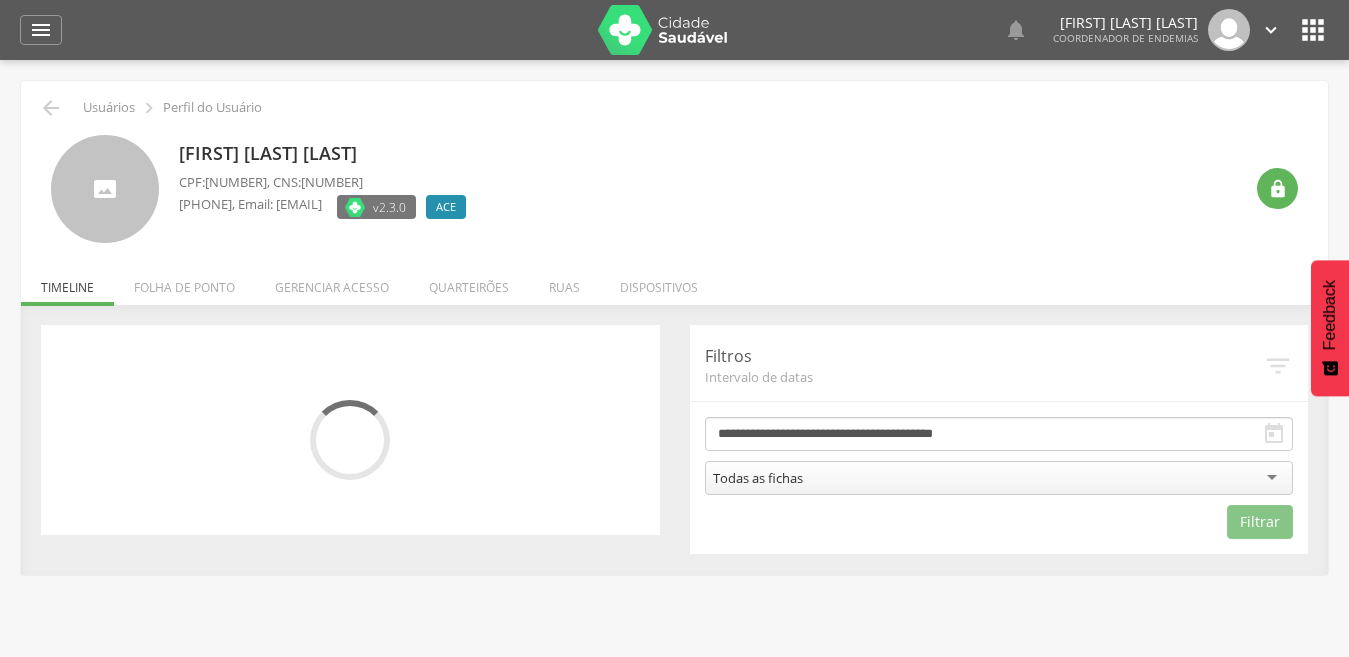 scroll, scrollTop: 0, scrollLeft: 0, axis: both 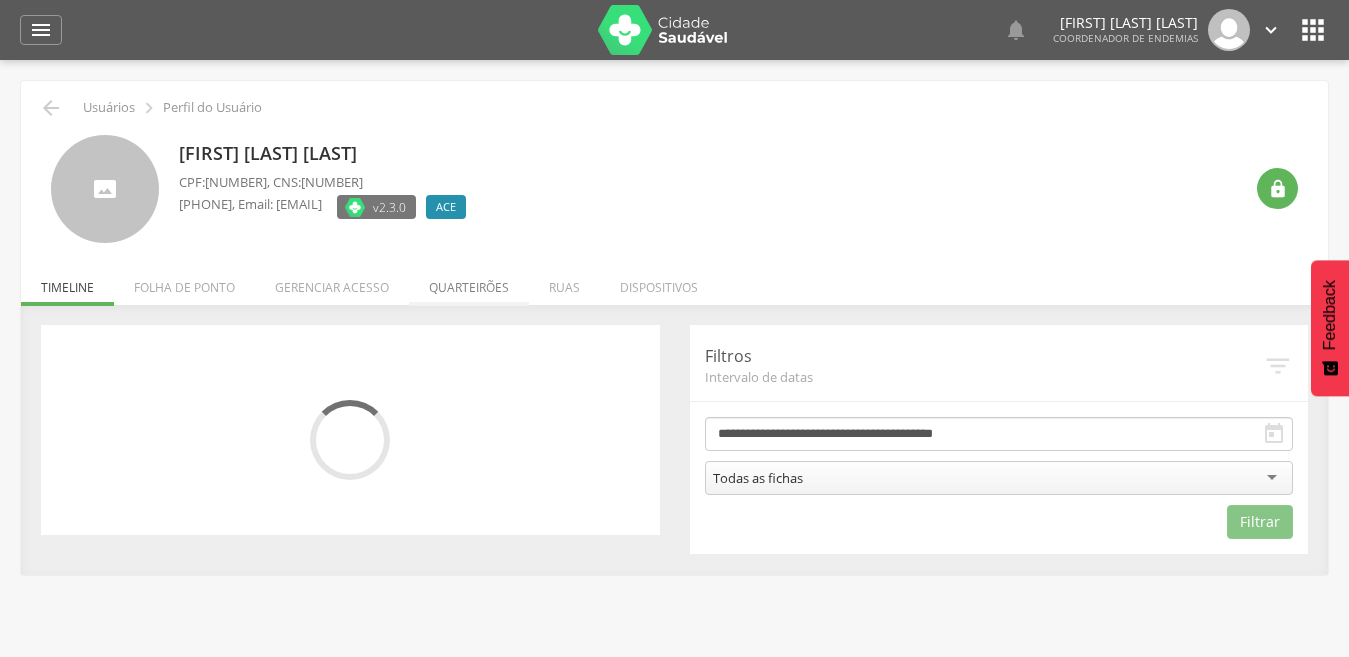 click on "Quarteirões" at bounding box center (469, 282) 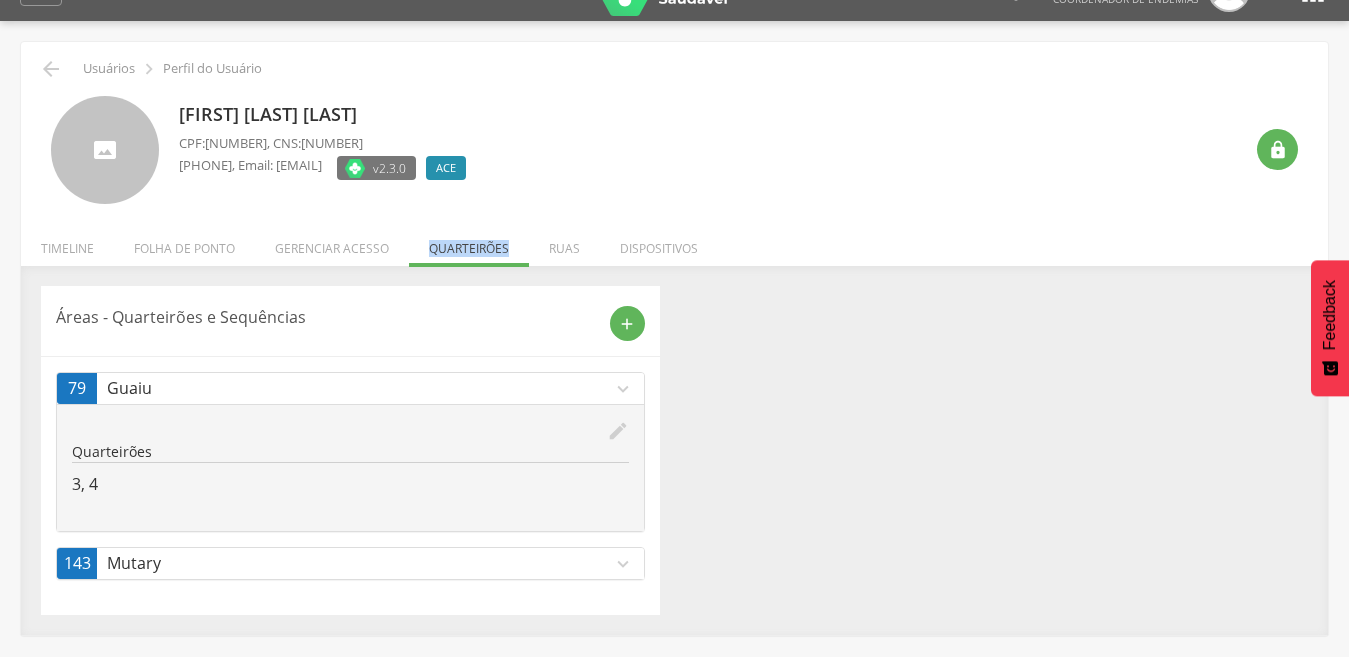 scroll, scrollTop: 60, scrollLeft: 0, axis: vertical 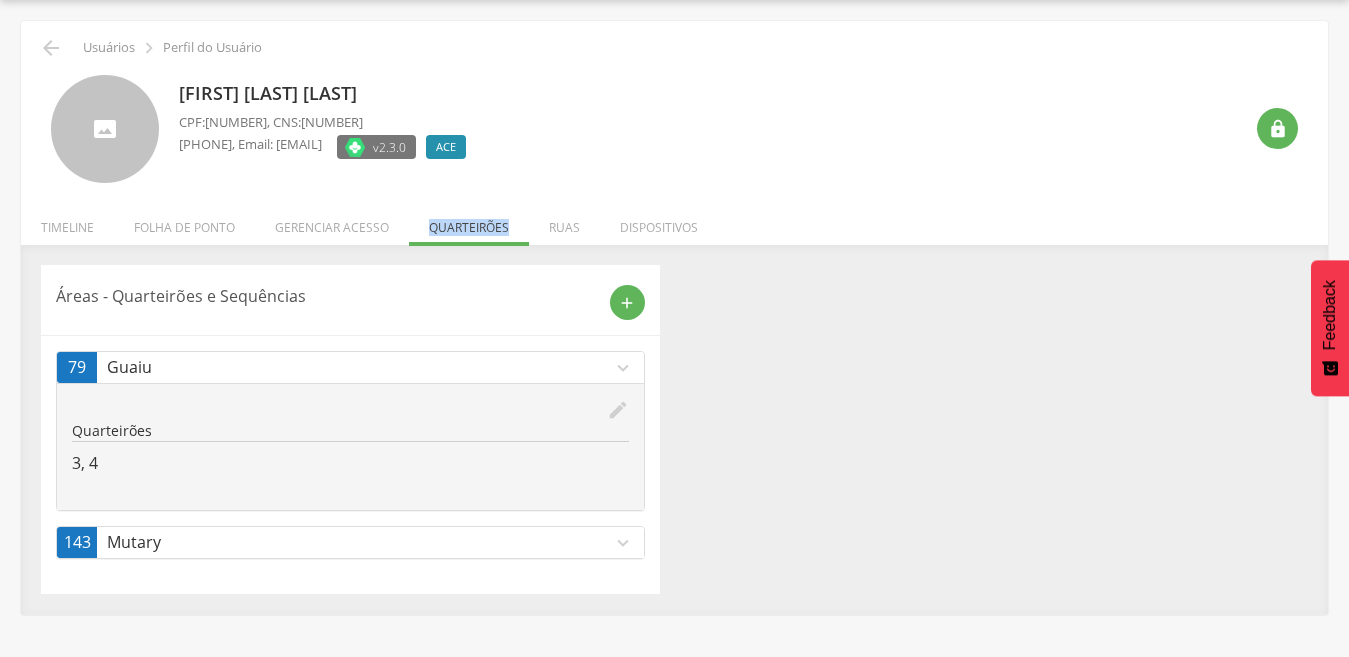 click on "expand_more" at bounding box center [623, 368] 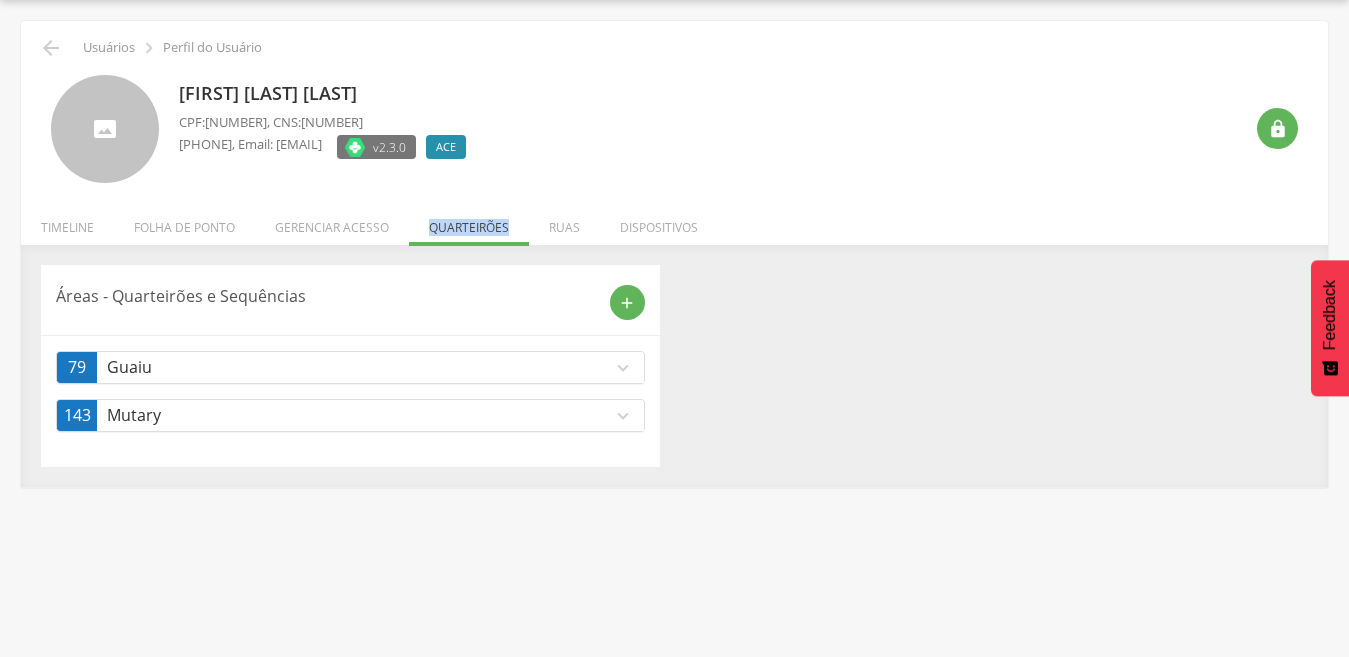 click on "expand_more" at bounding box center (623, 368) 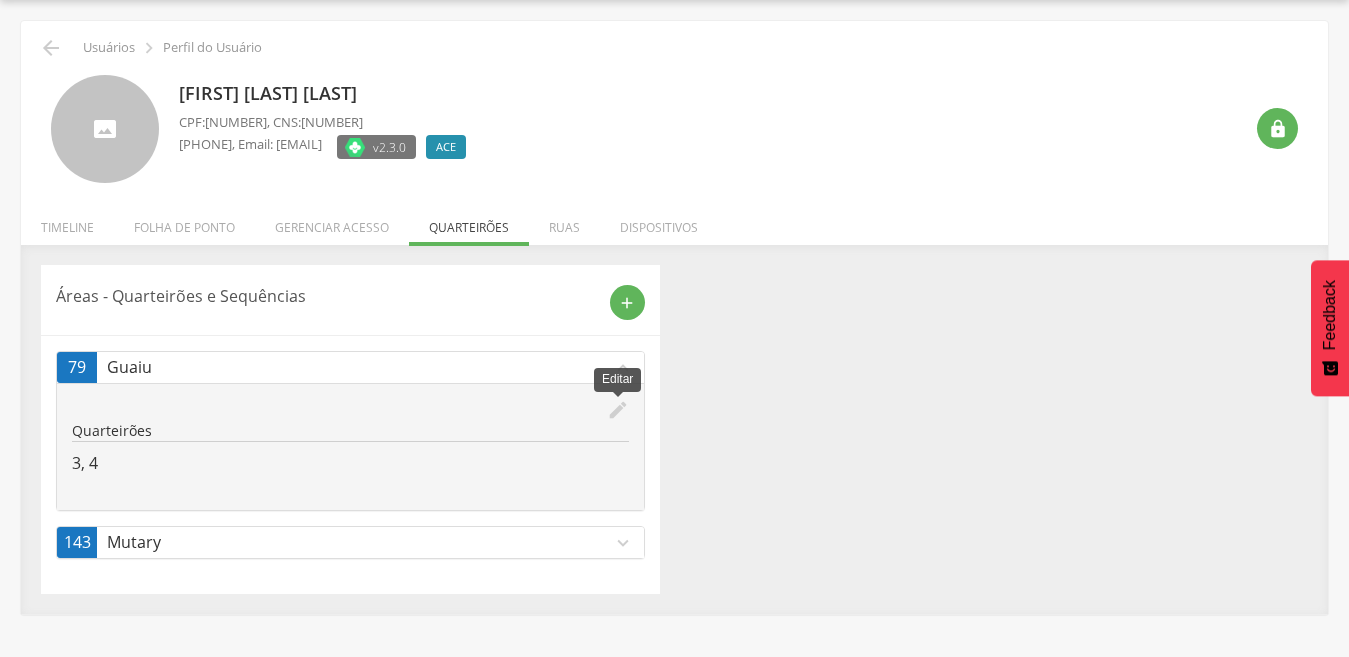 click on "edit" at bounding box center (618, 410) 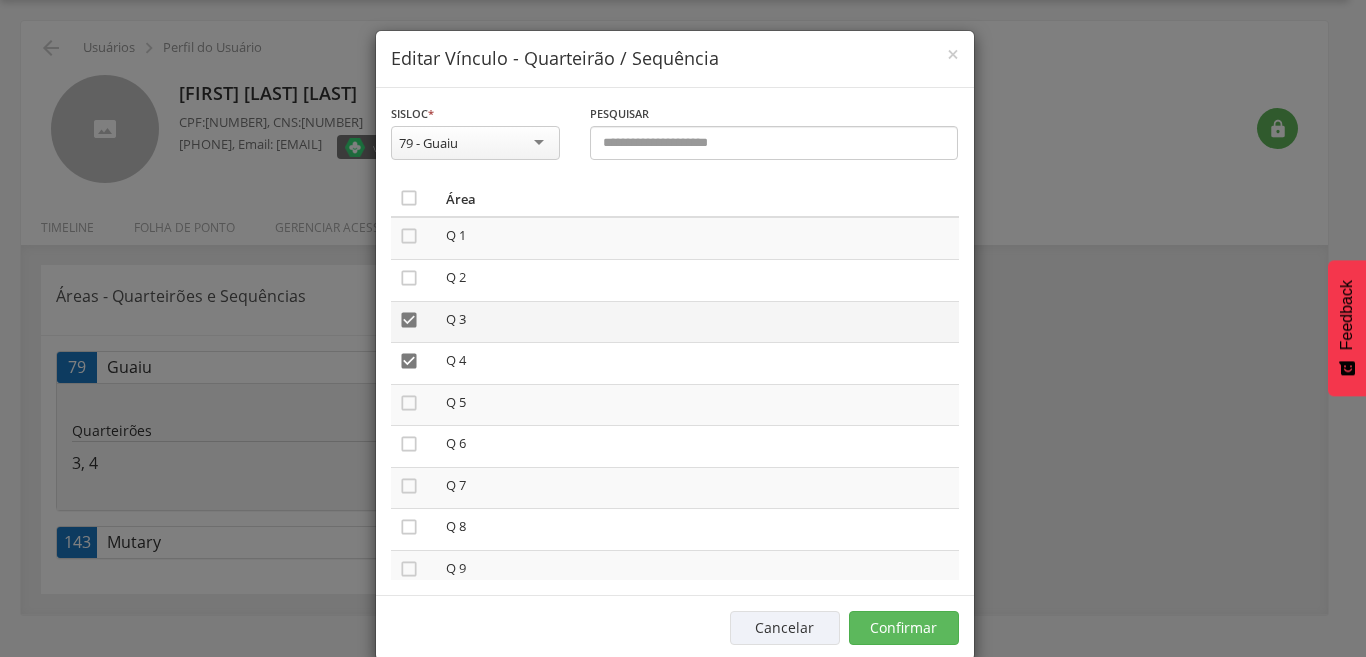click on "" at bounding box center [409, 320] 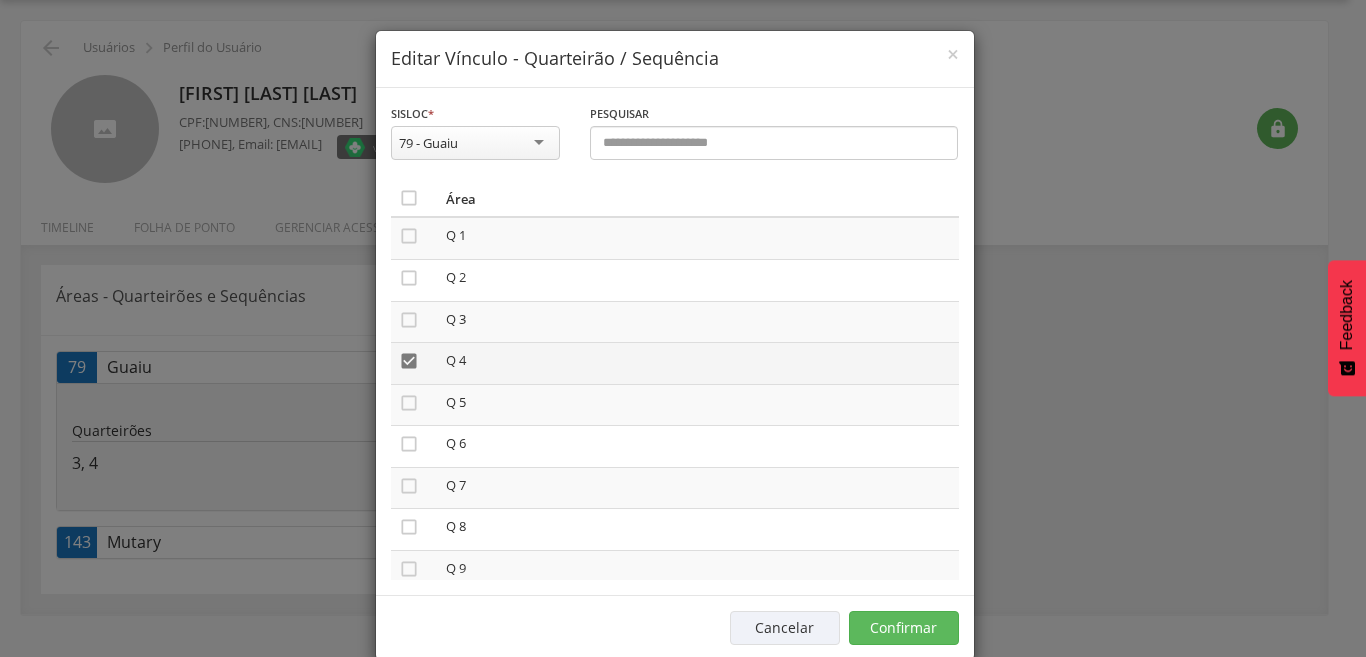 click on "" at bounding box center (409, 361) 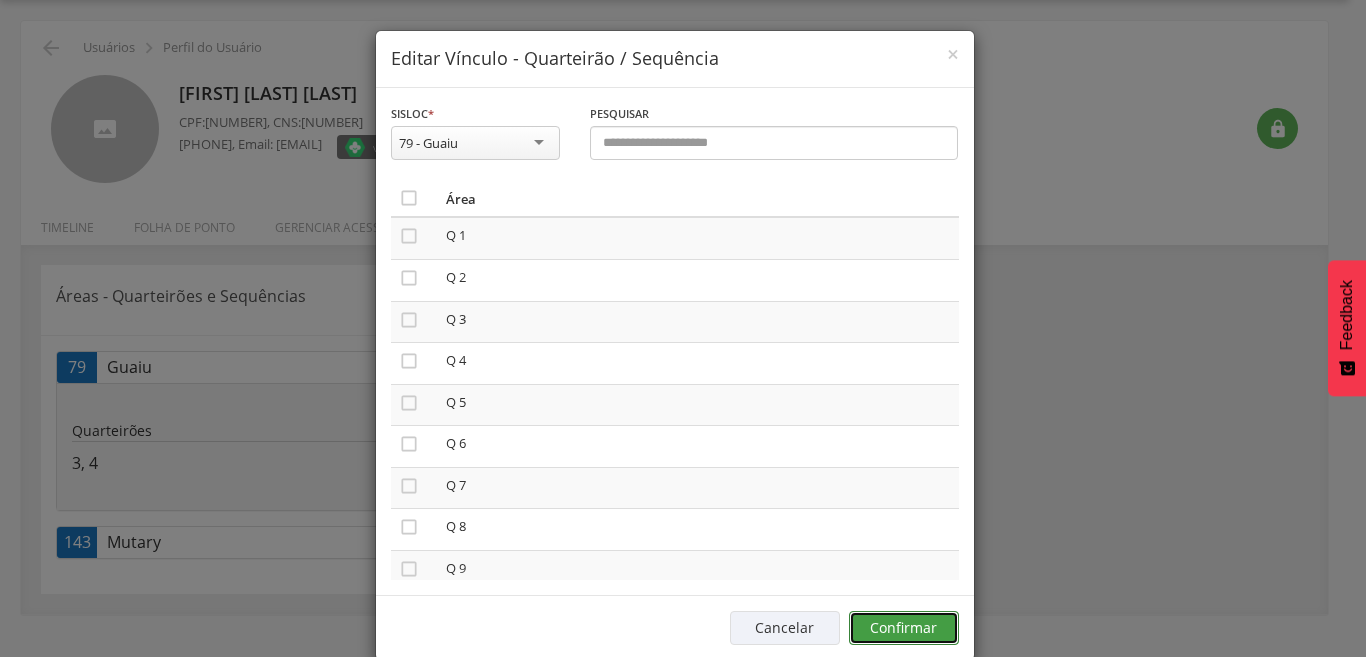 click on "Confirmar" at bounding box center [904, 628] 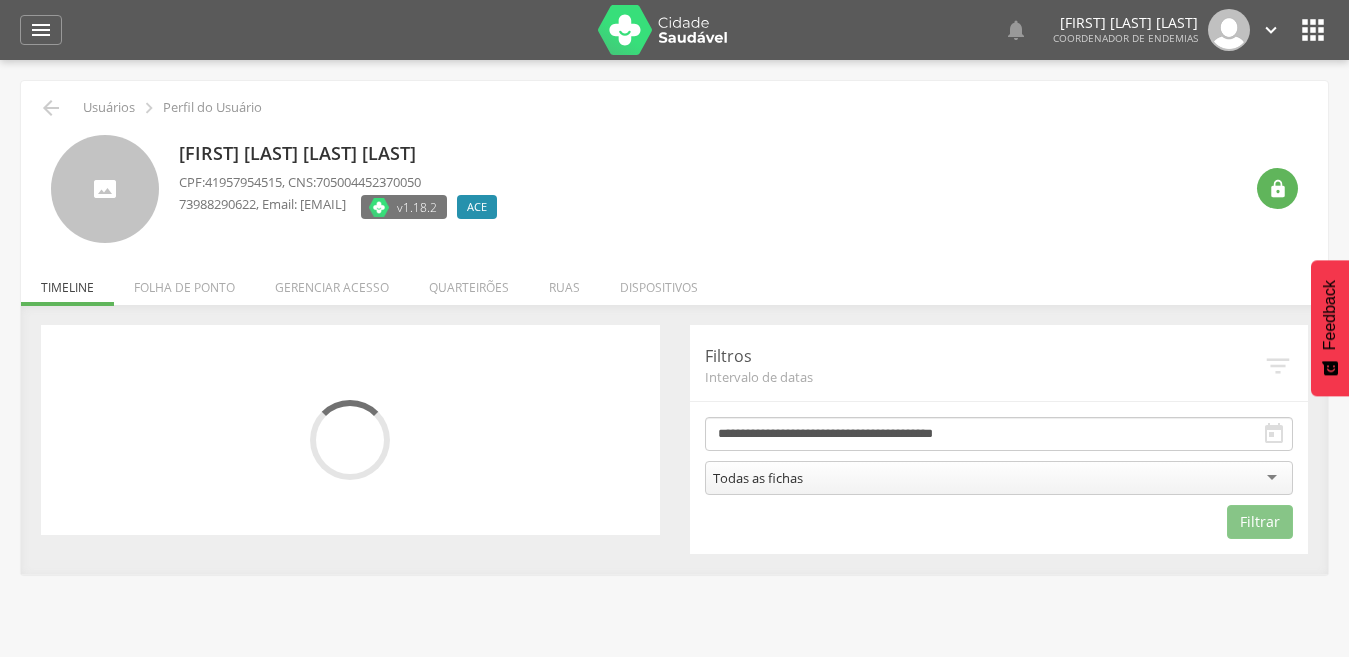 scroll, scrollTop: 0, scrollLeft: 0, axis: both 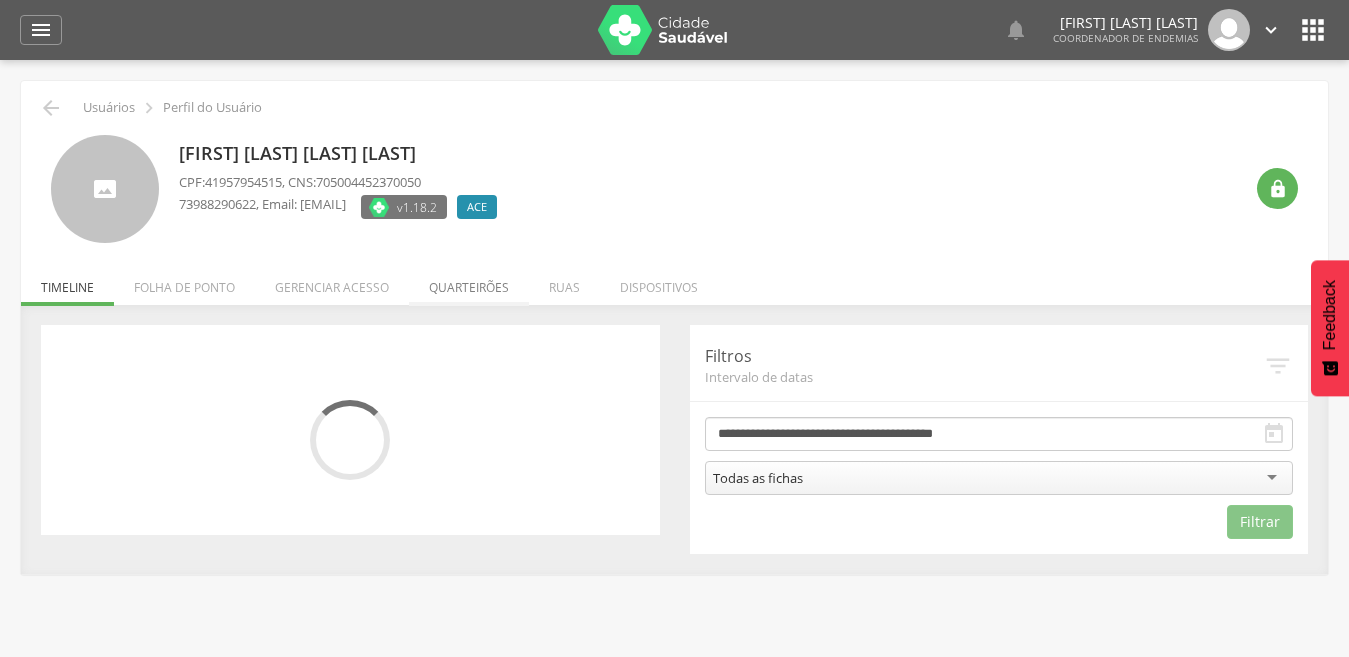click on "Quarteirões" at bounding box center [469, 282] 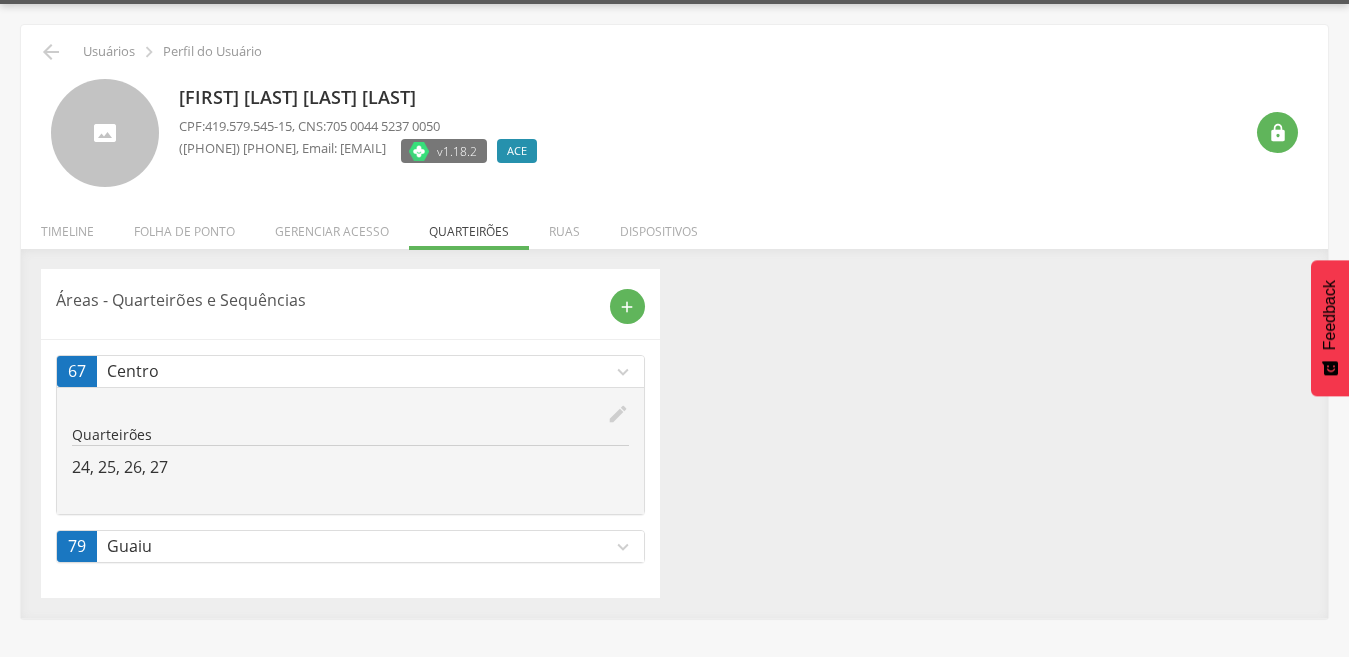 scroll, scrollTop: 60, scrollLeft: 0, axis: vertical 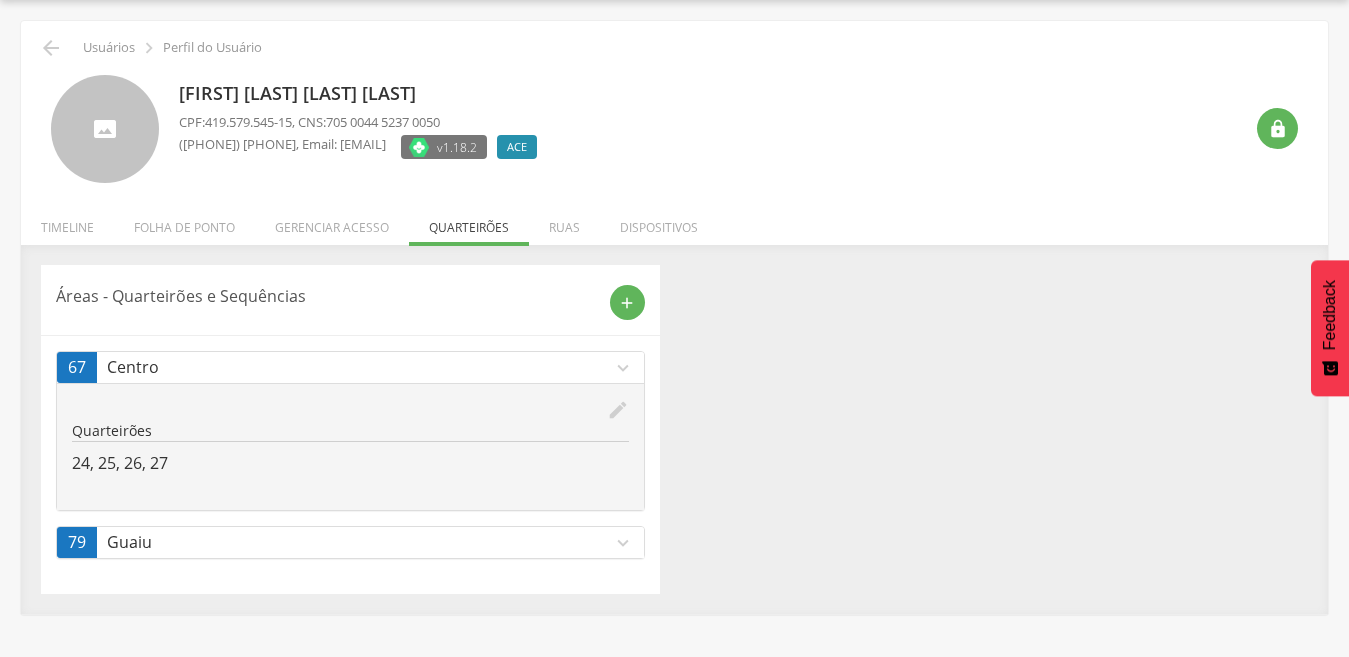 click on "expand_more" at bounding box center [623, 543] 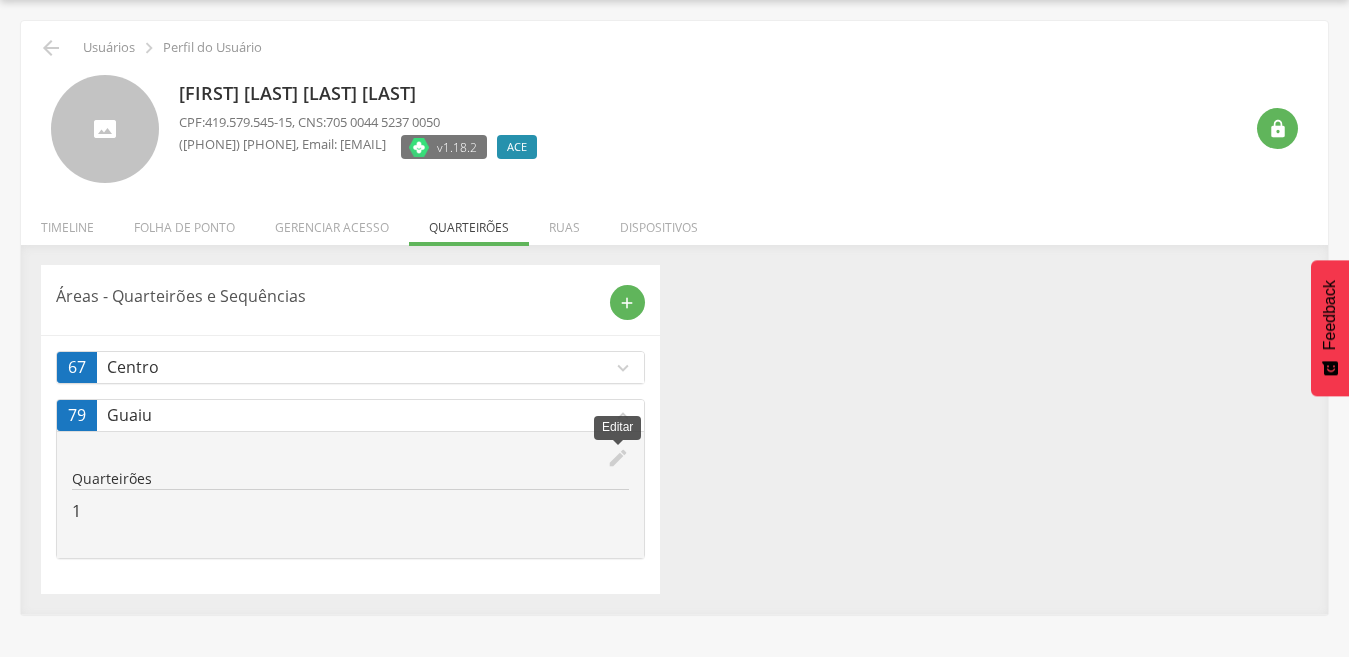 click on "edit" at bounding box center [618, 458] 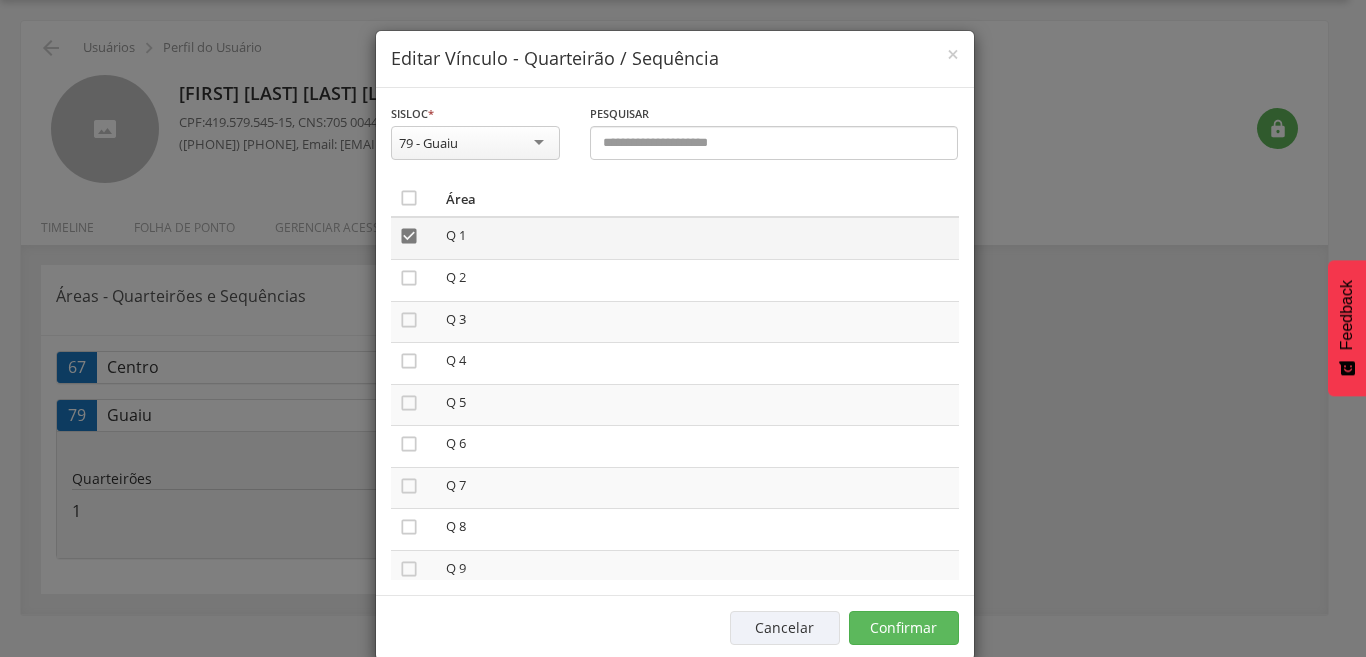 click on "" at bounding box center [409, 236] 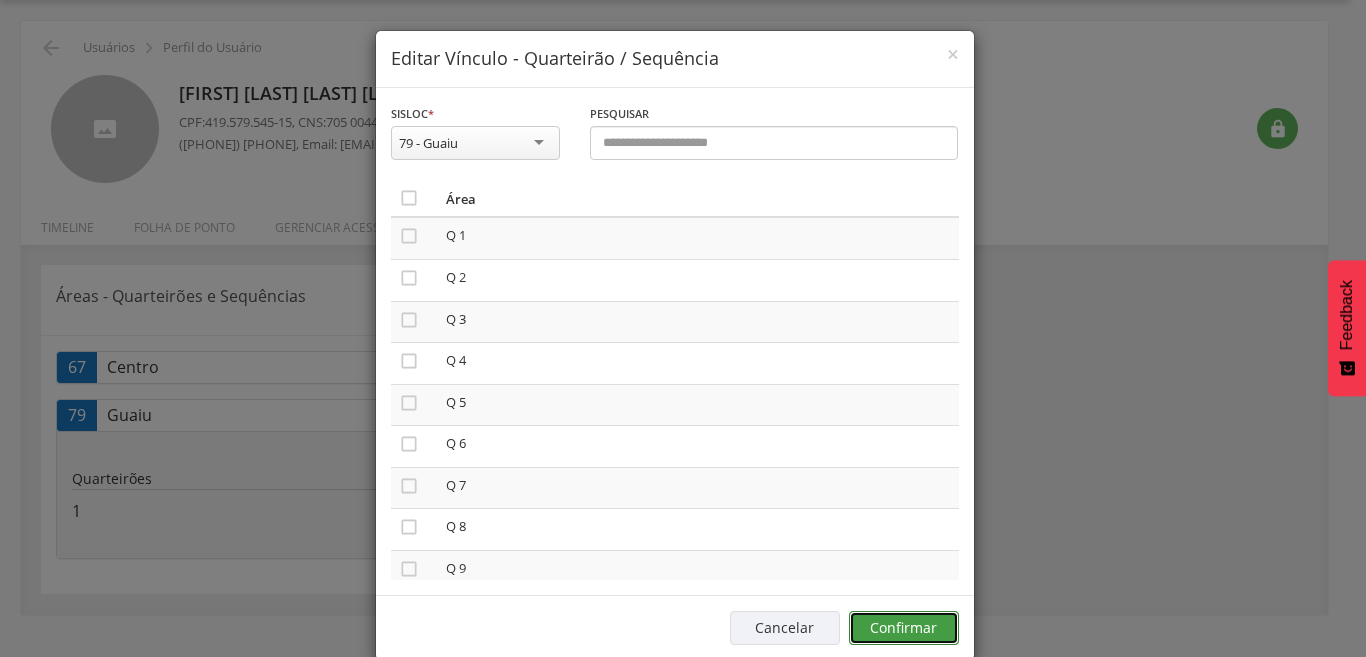 click on "Confirmar" at bounding box center (904, 628) 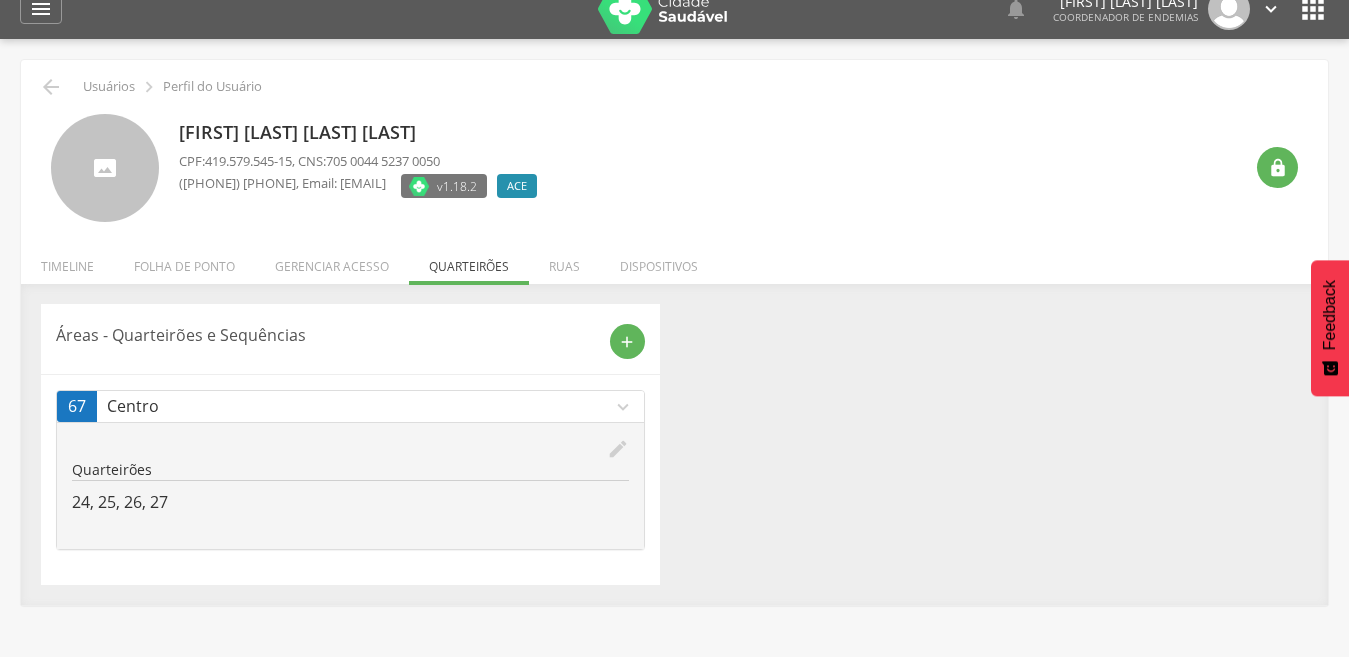 scroll, scrollTop: 0, scrollLeft: 0, axis: both 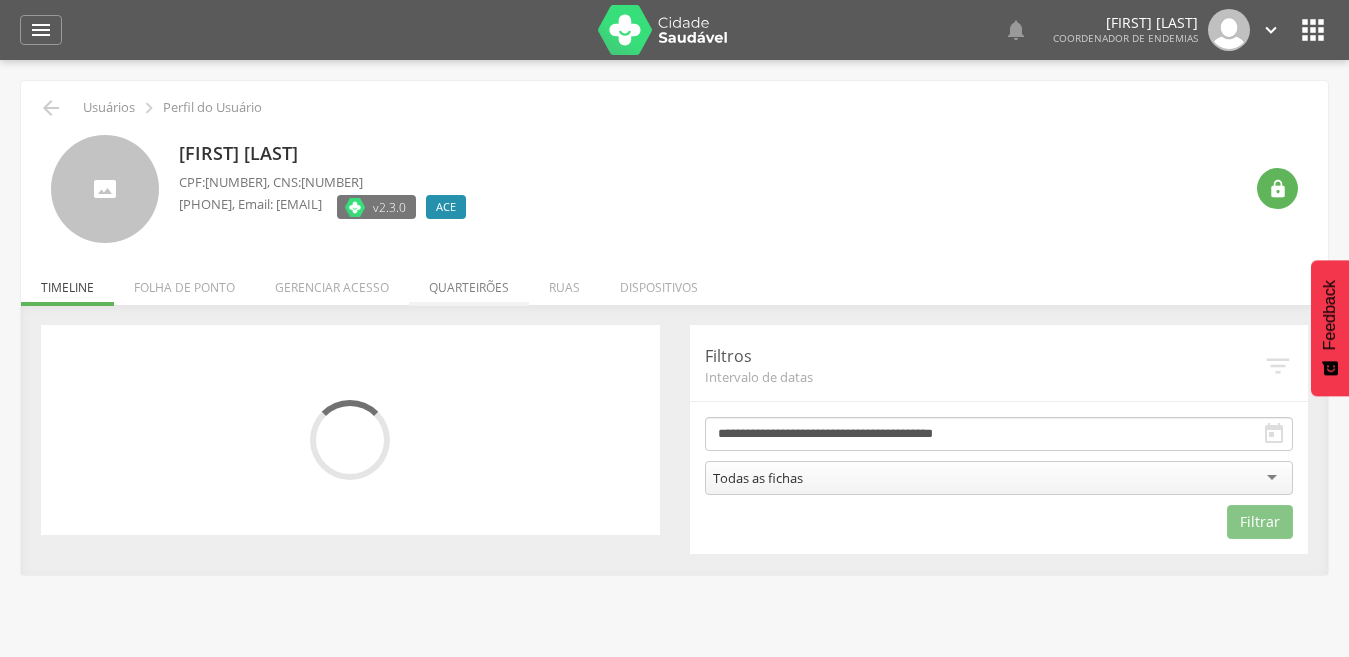 click on "Quarteirões" at bounding box center (469, 282) 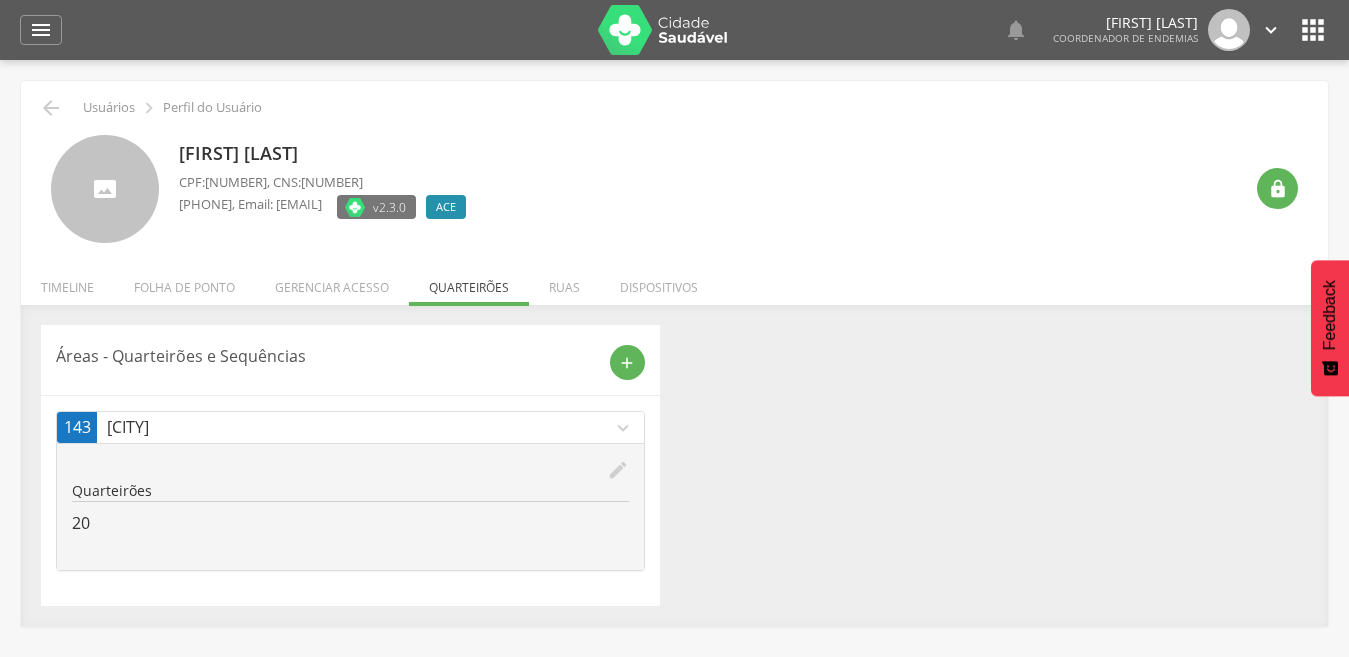 click on "edit" at bounding box center (618, 470) 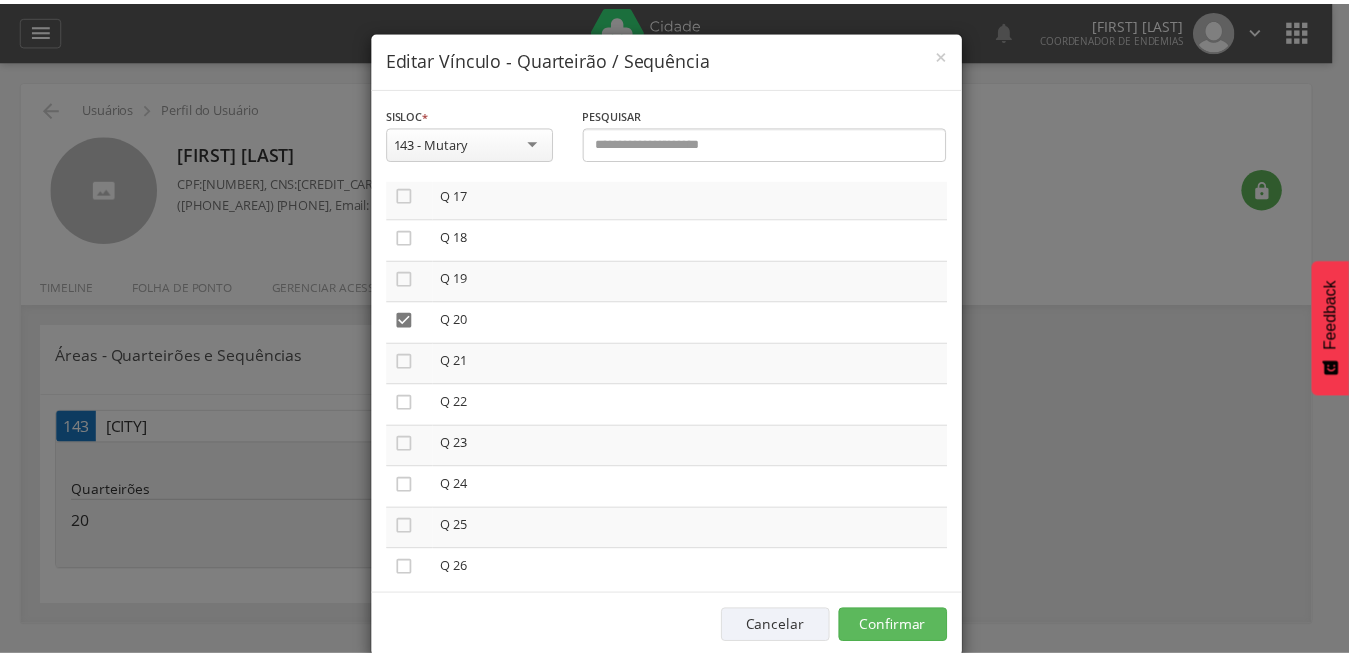 scroll, scrollTop: 720, scrollLeft: 0, axis: vertical 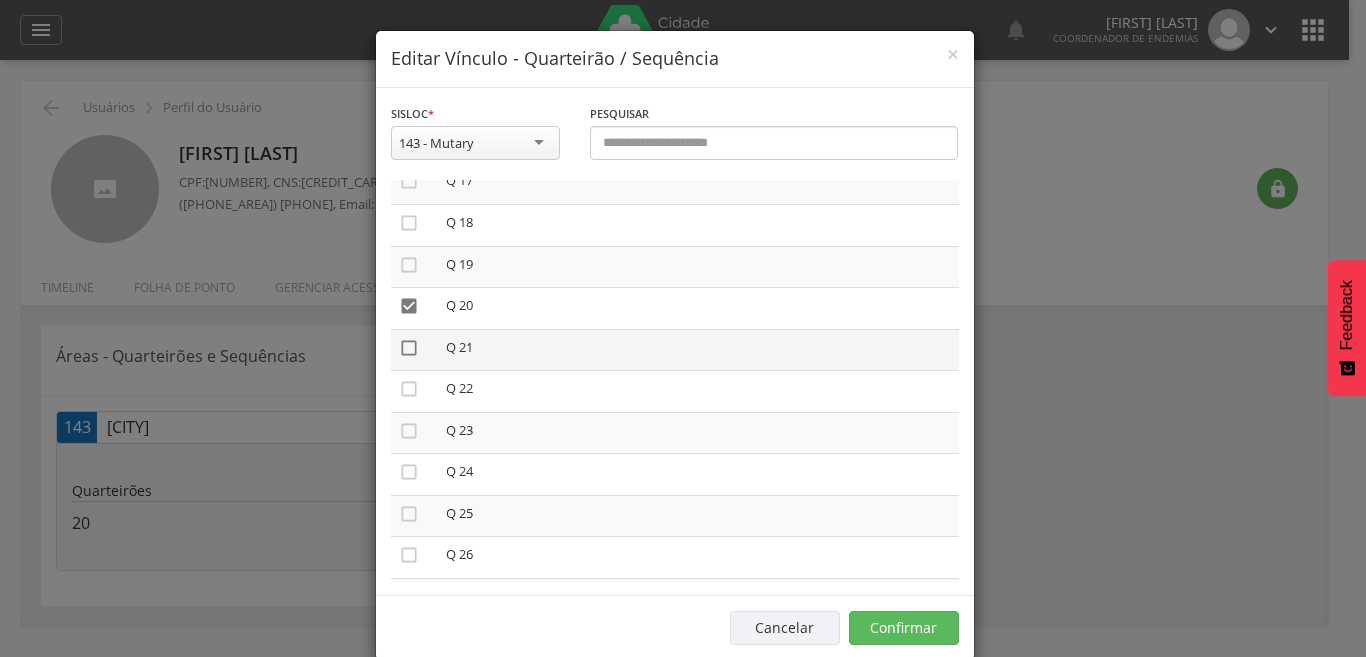 click on "" at bounding box center [409, 348] 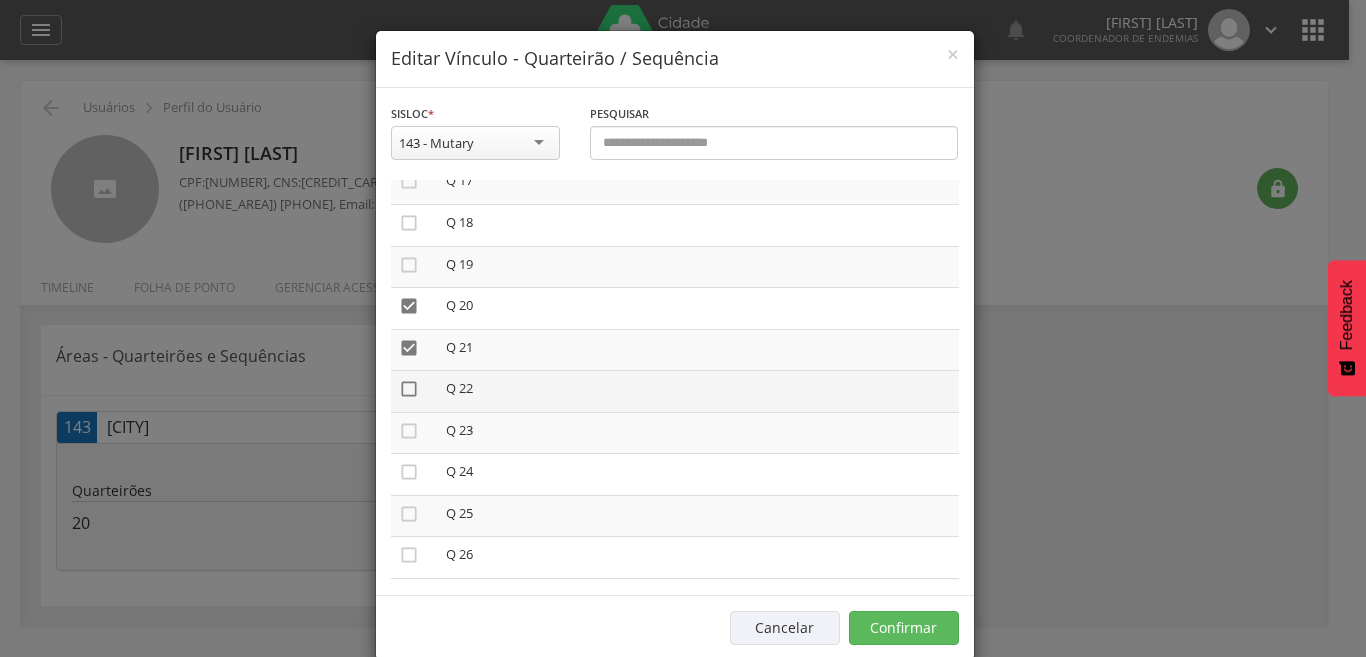 click on "" at bounding box center [409, 389] 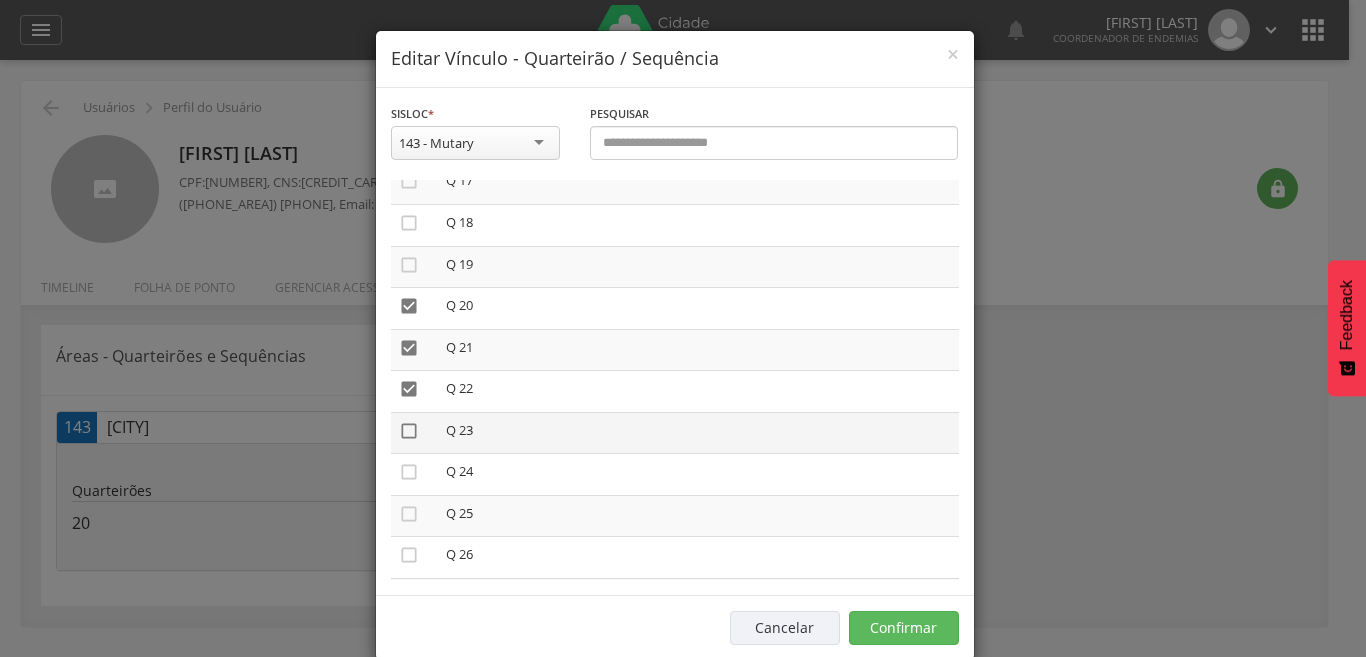 click on "" at bounding box center [409, 431] 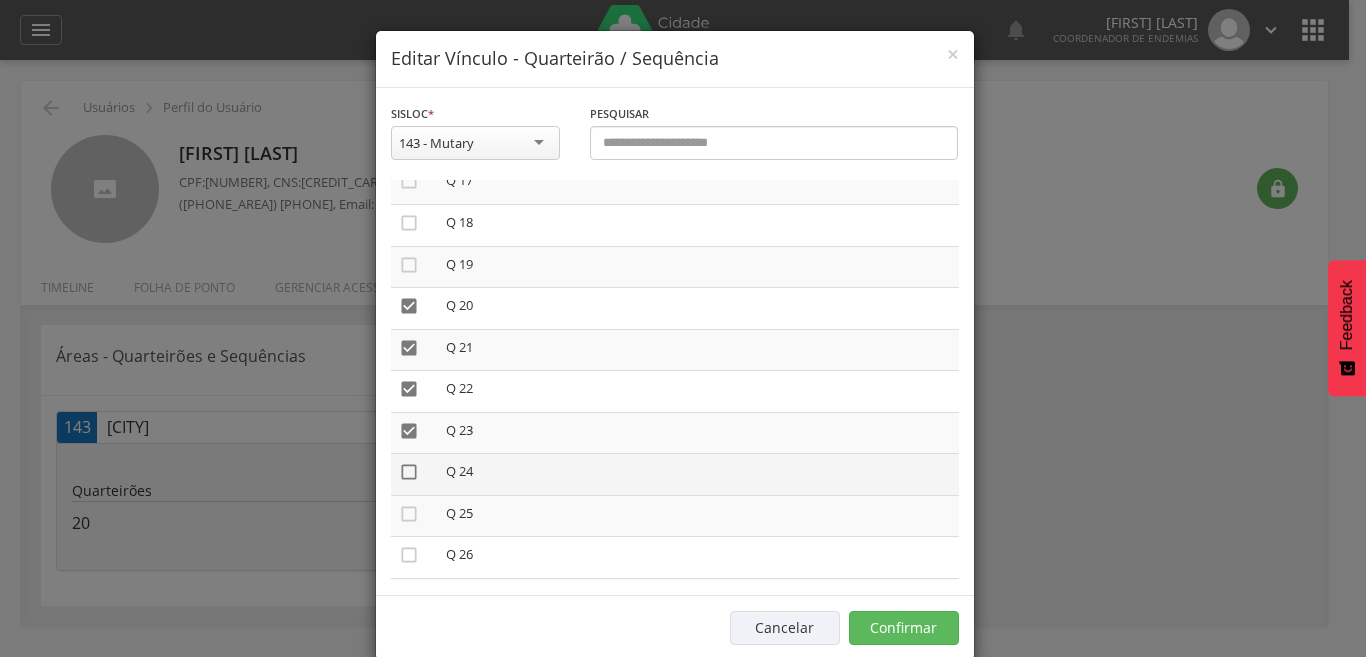 click on "" at bounding box center (409, 472) 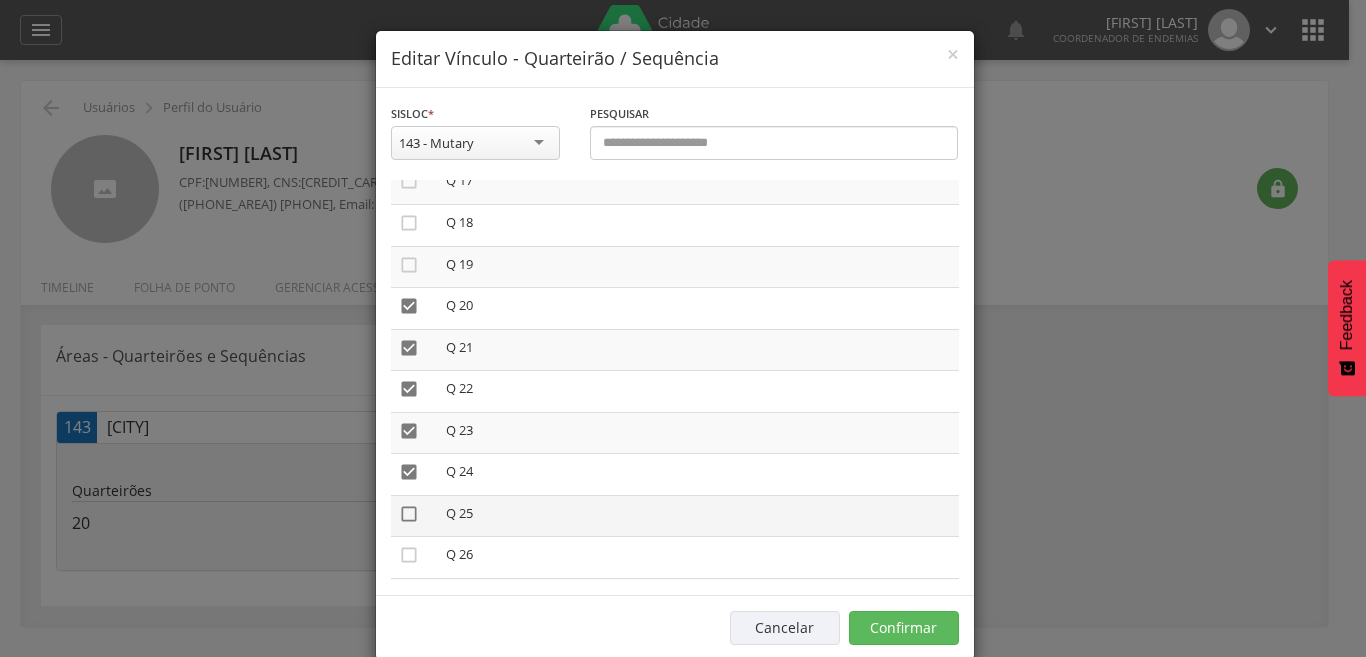 click on "" at bounding box center (409, 514) 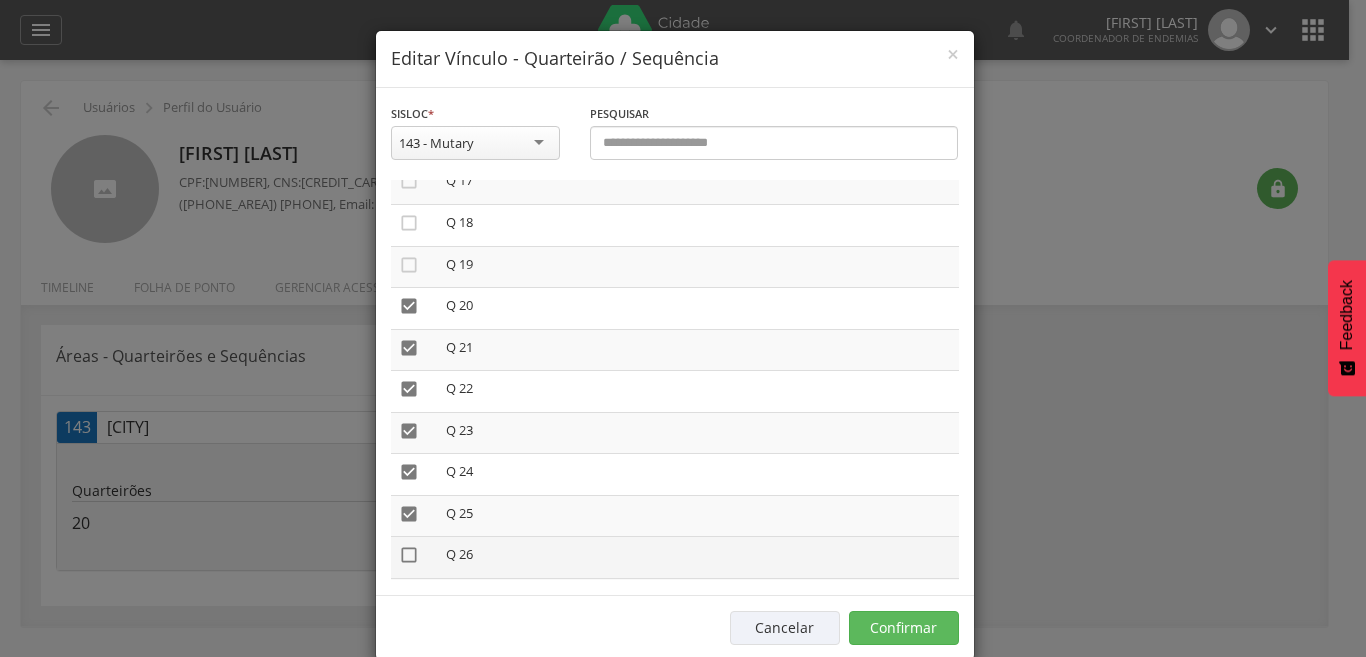 click on "" at bounding box center (409, 555) 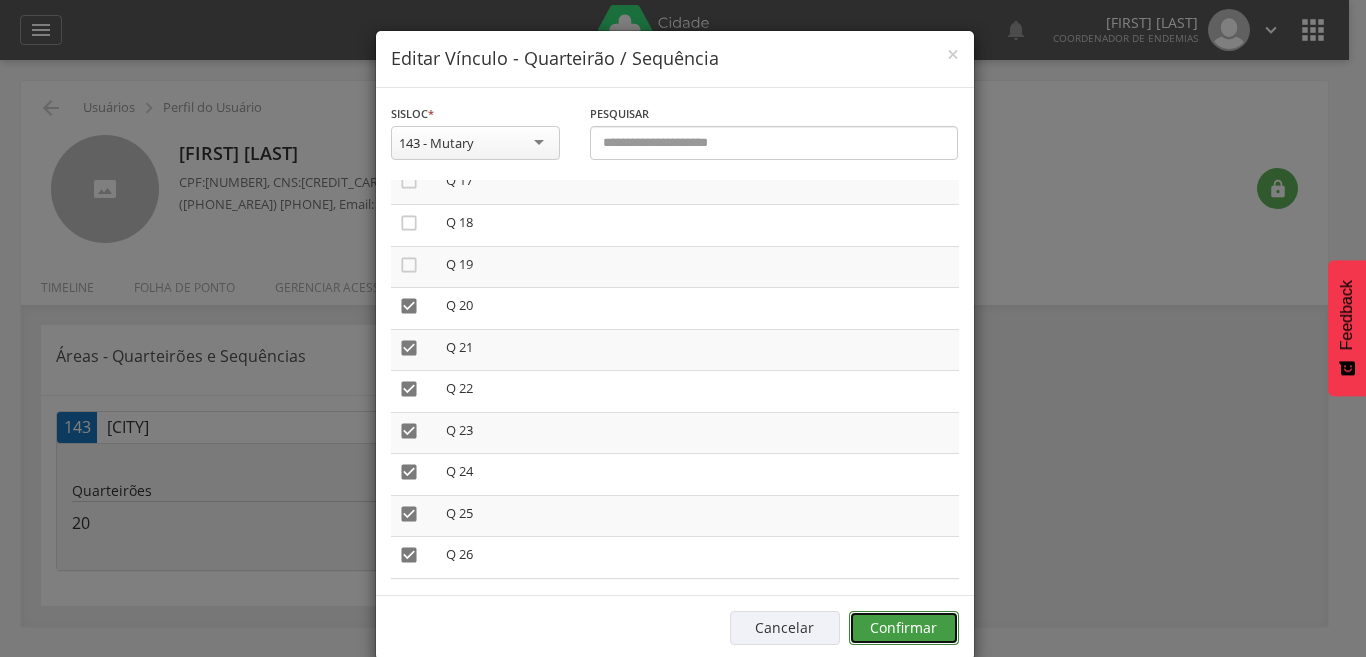 click on "Confirmar" at bounding box center [904, 628] 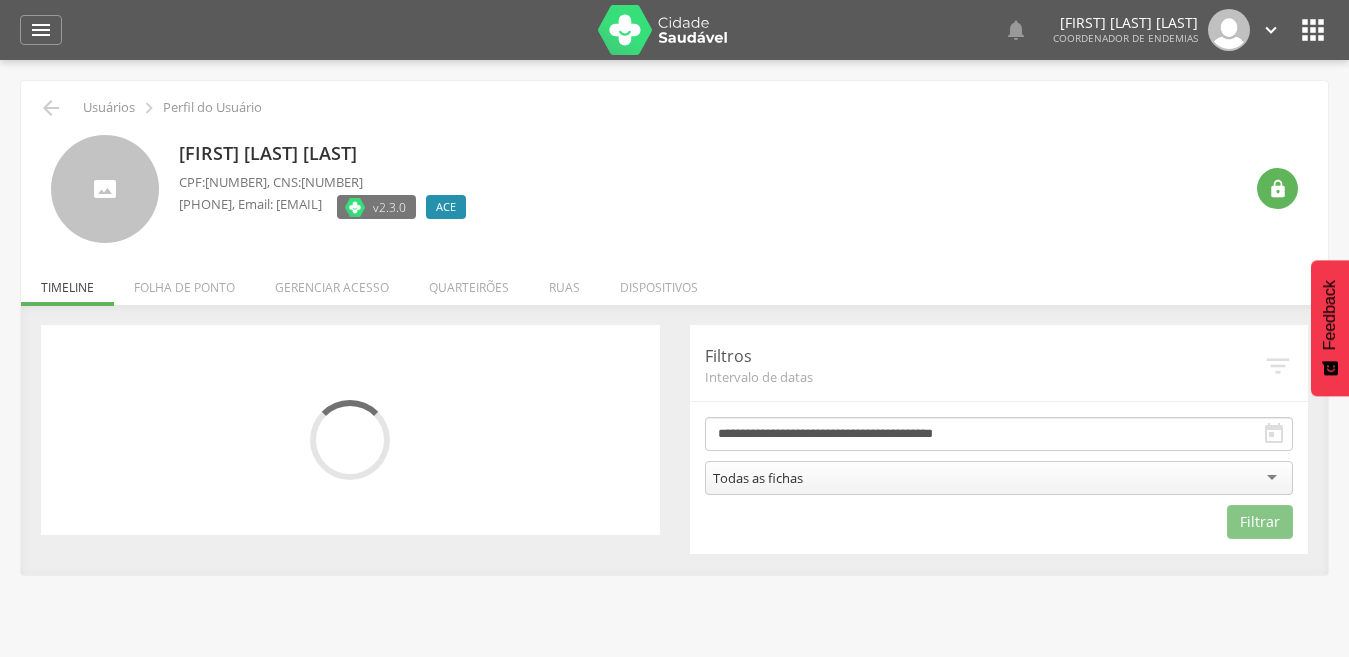 scroll, scrollTop: 0, scrollLeft: 0, axis: both 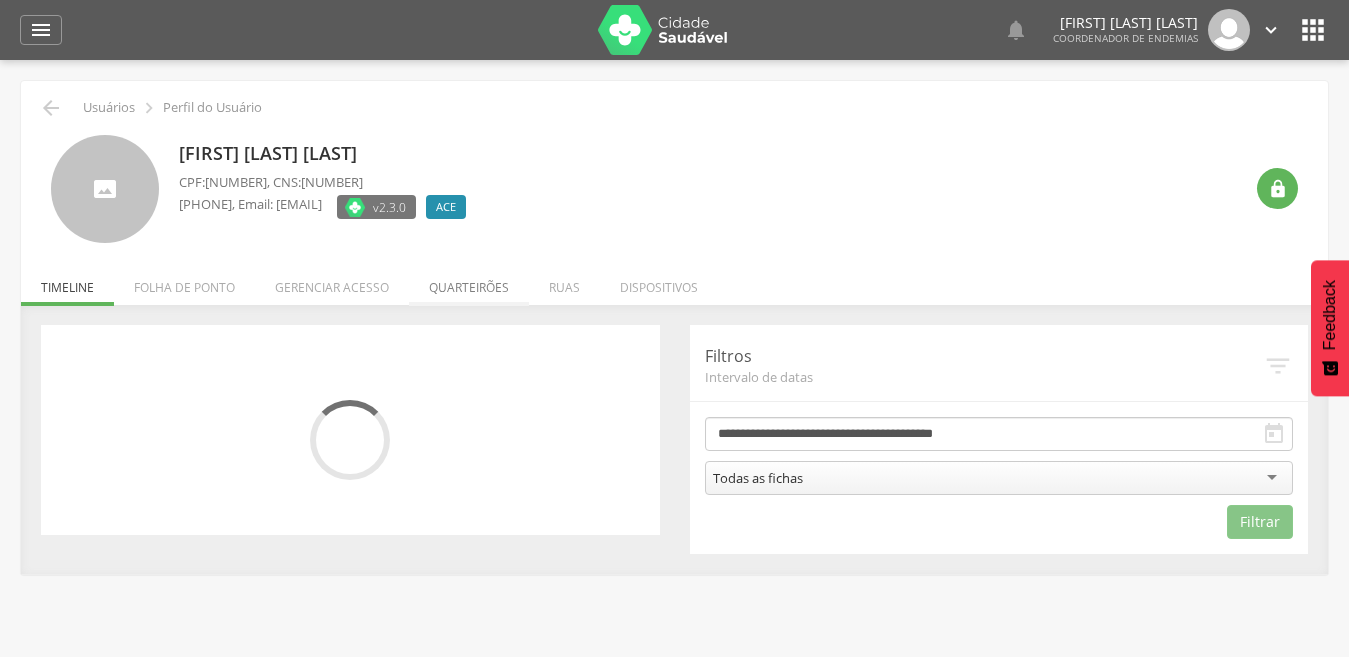 click on "Quarteirões" at bounding box center (469, 282) 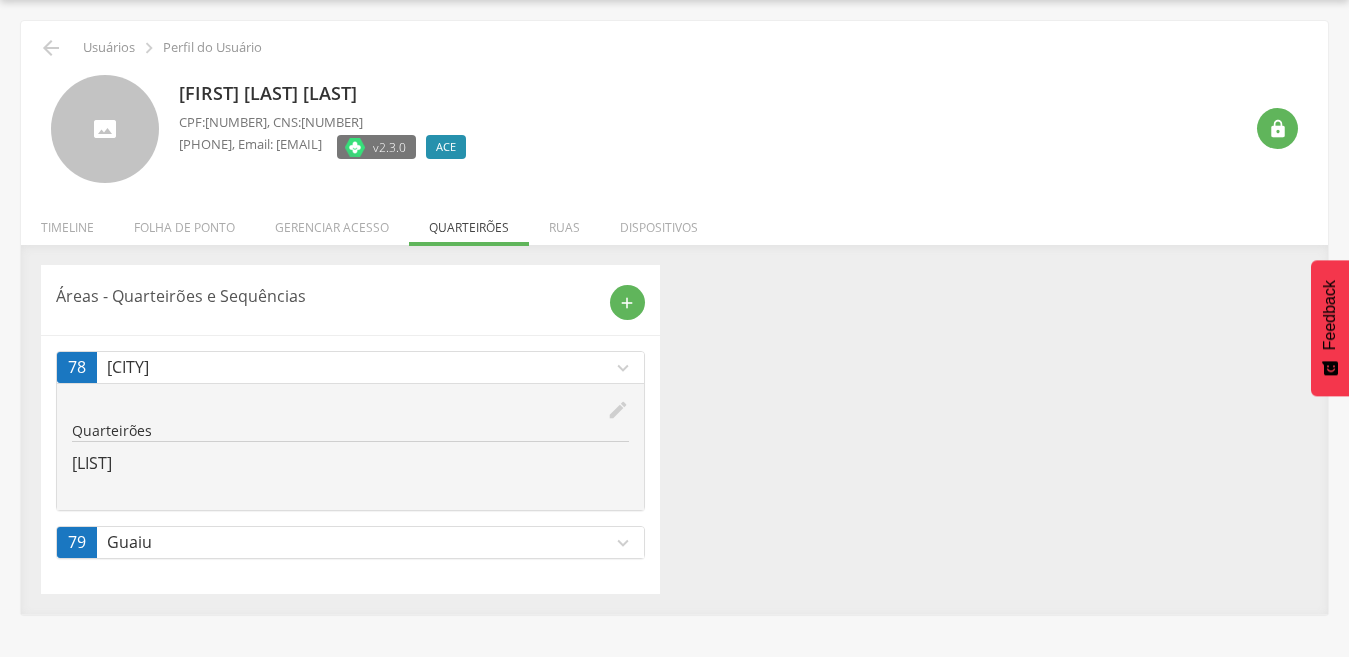 scroll, scrollTop: 87, scrollLeft: 0, axis: vertical 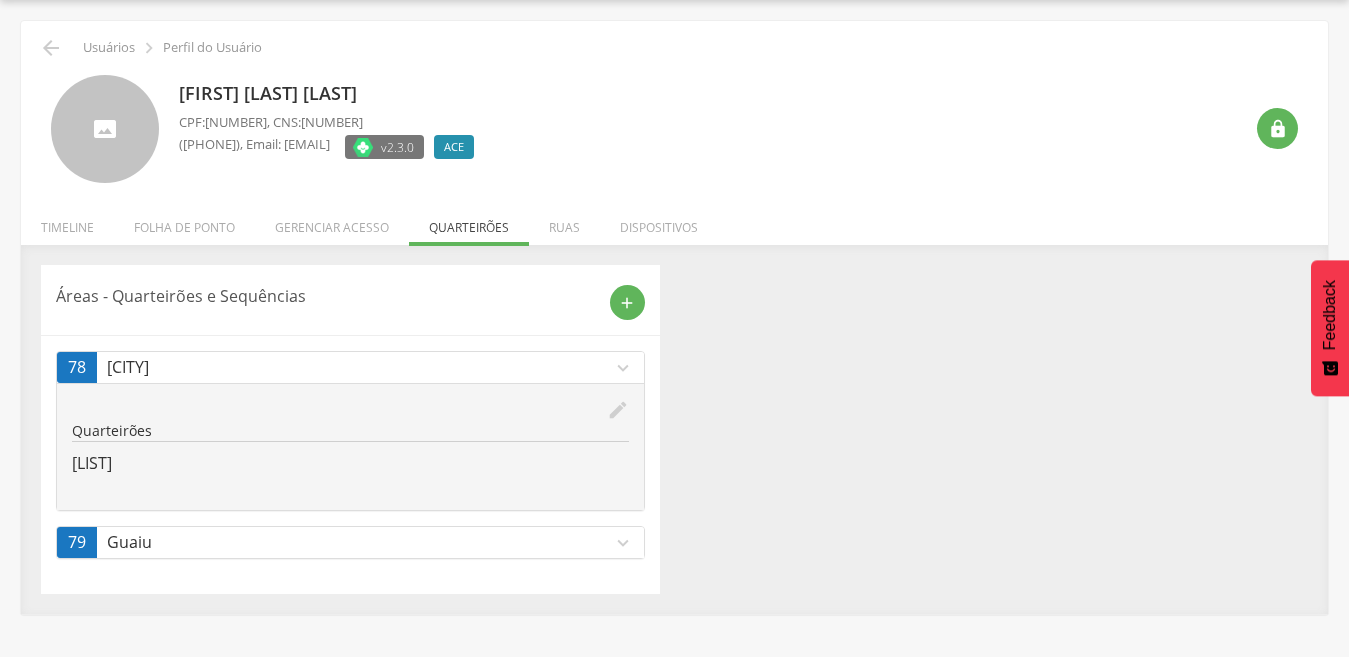 click on "expand_more" at bounding box center (623, 543) 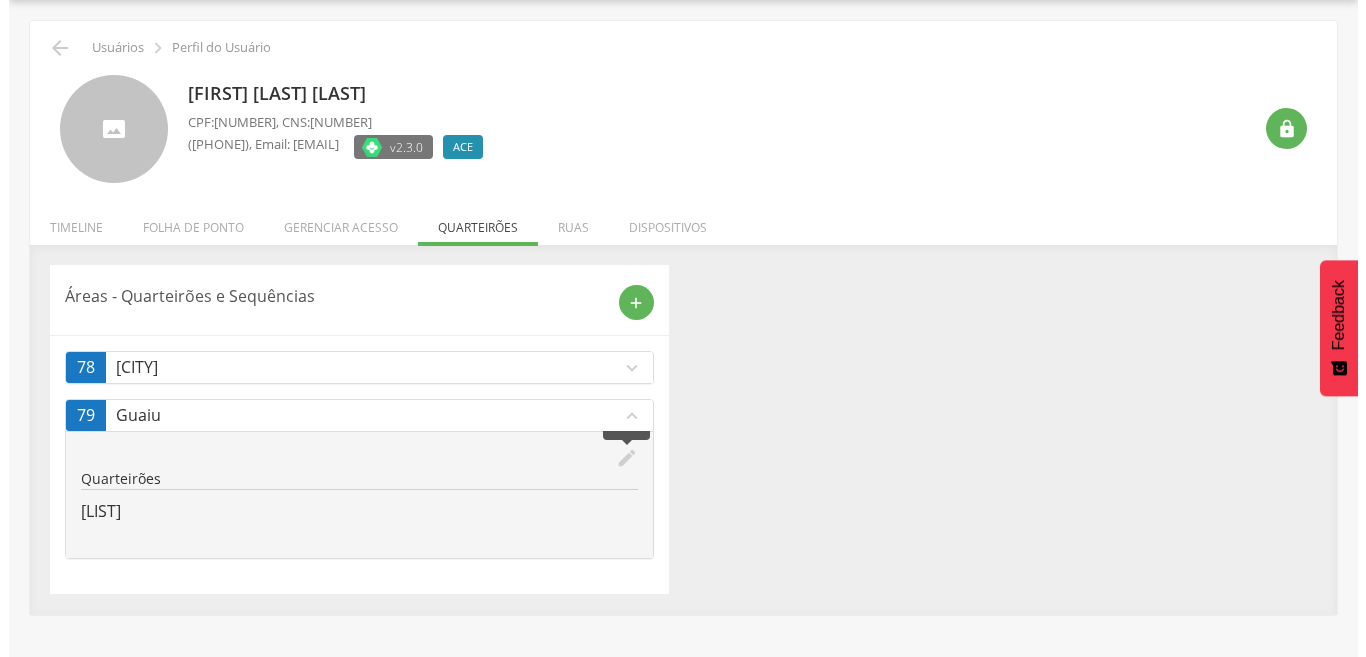 scroll, scrollTop: 60, scrollLeft: 0, axis: vertical 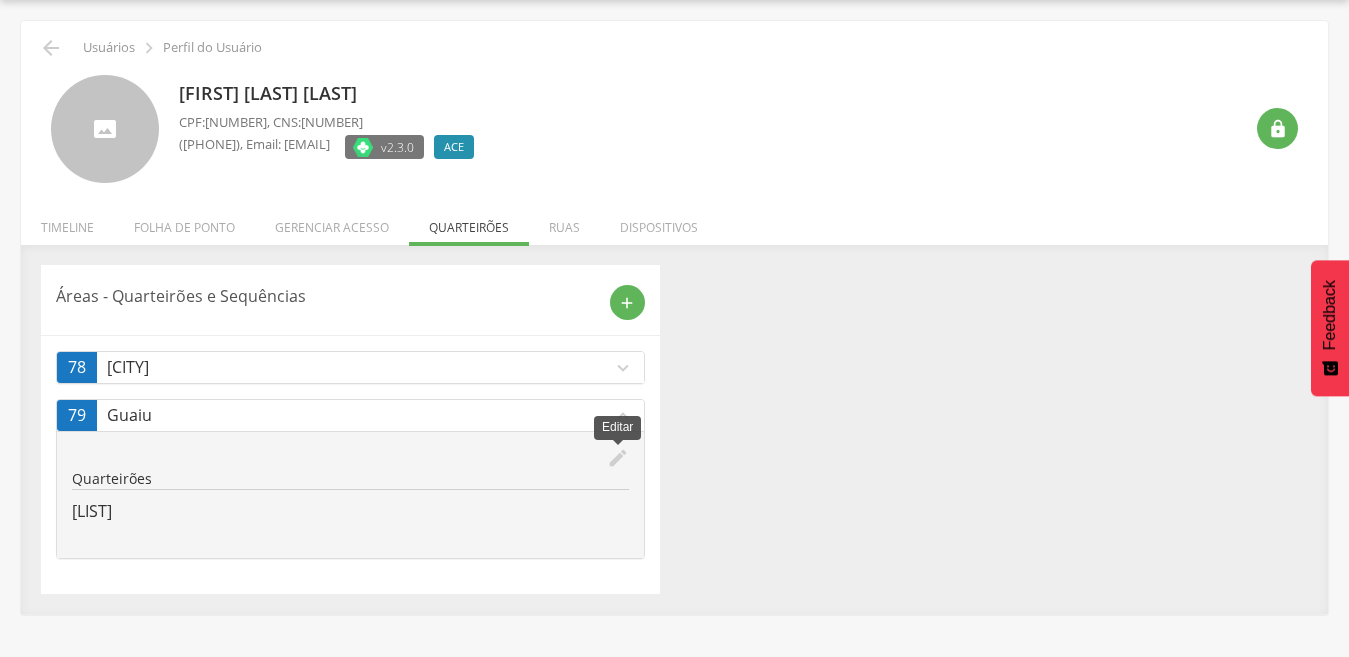 click on "edit" at bounding box center [618, 458] 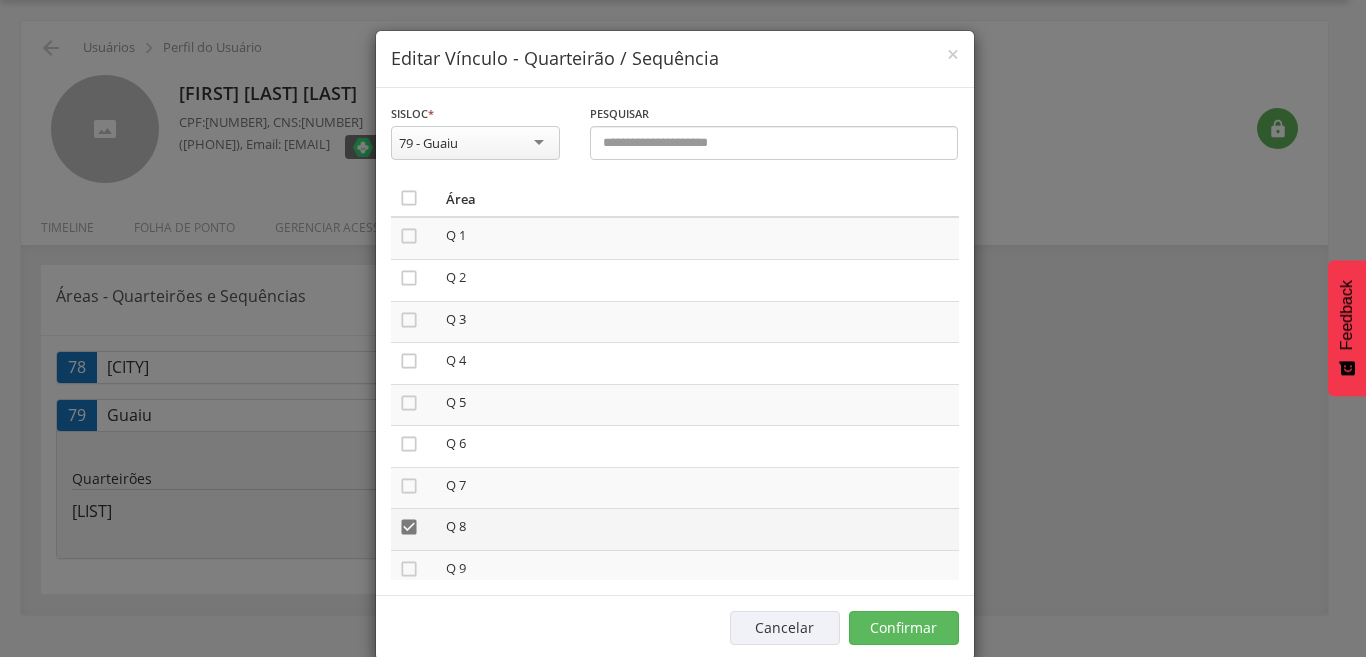 click on "" at bounding box center (409, 527) 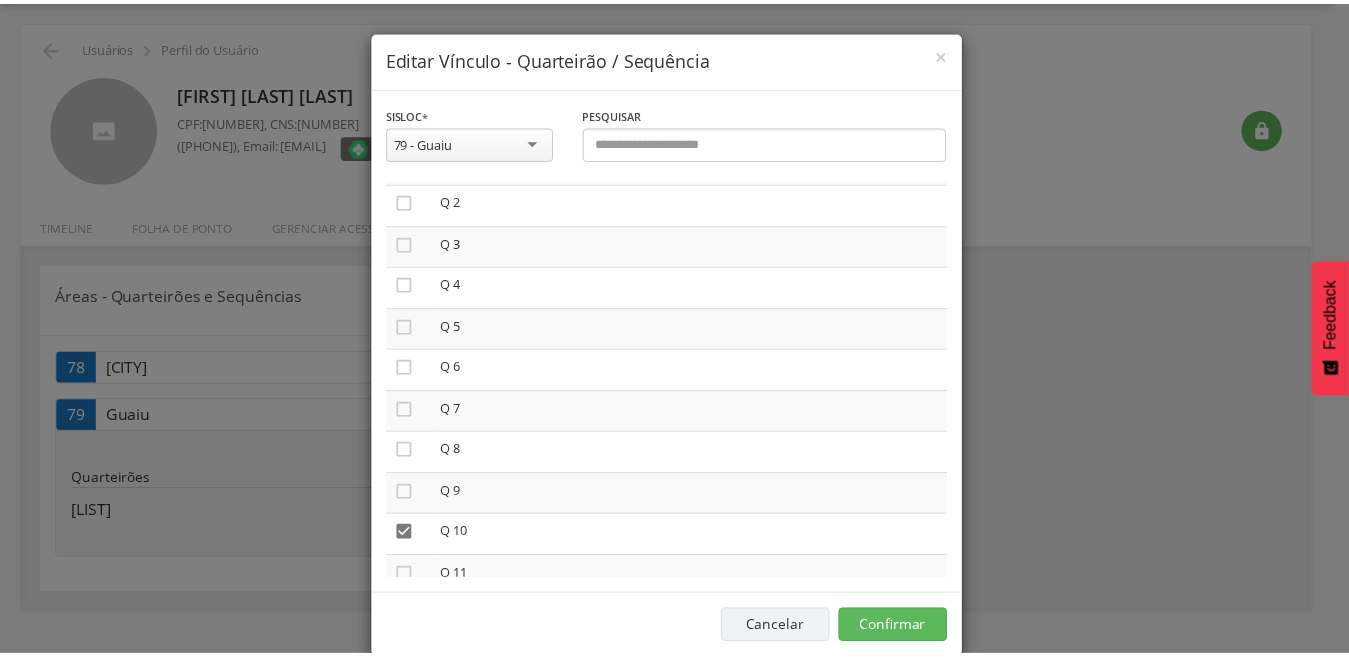 scroll, scrollTop: 80, scrollLeft: 0, axis: vertical 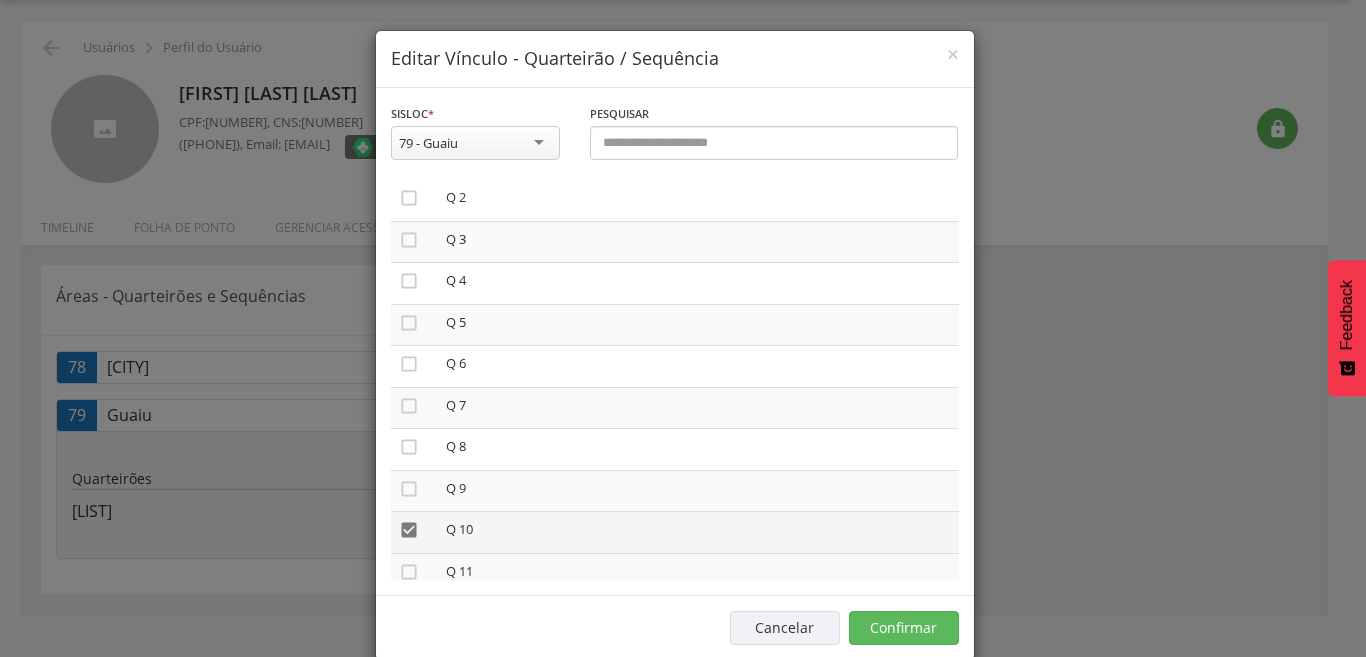 click on "" at bounding box center [409, 530] 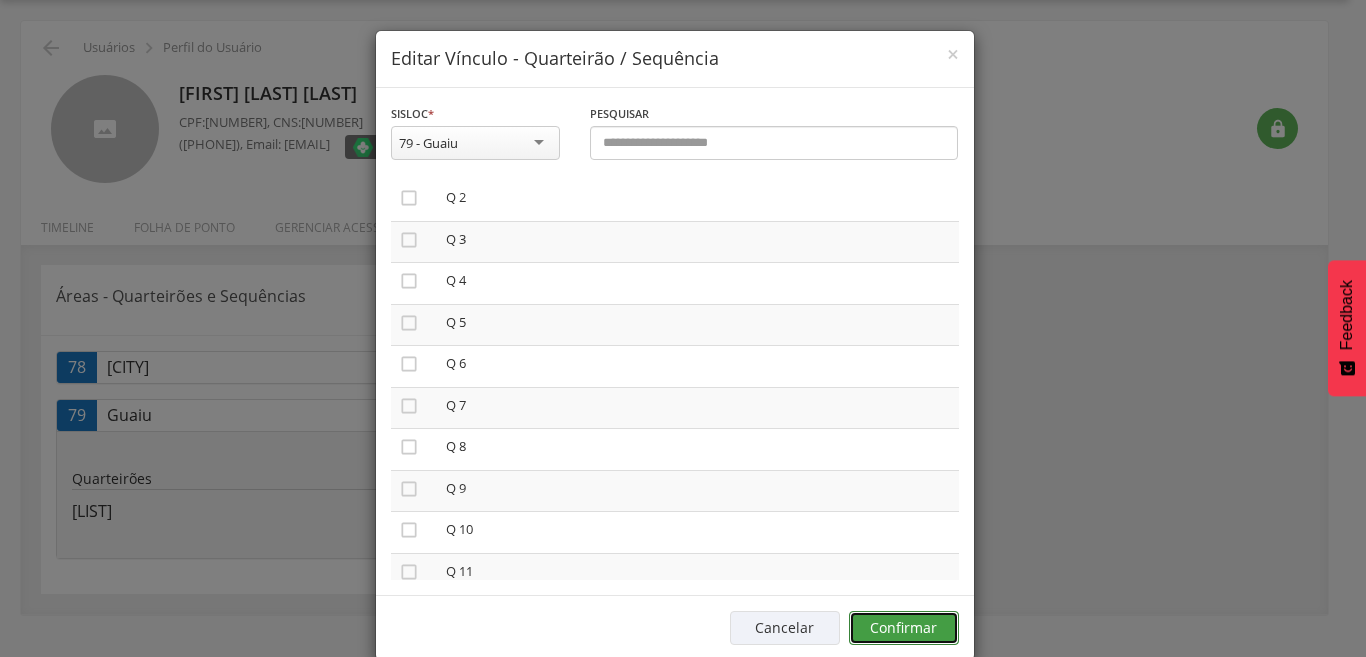 click on "Confirmar" at bounding box center (904, 628) 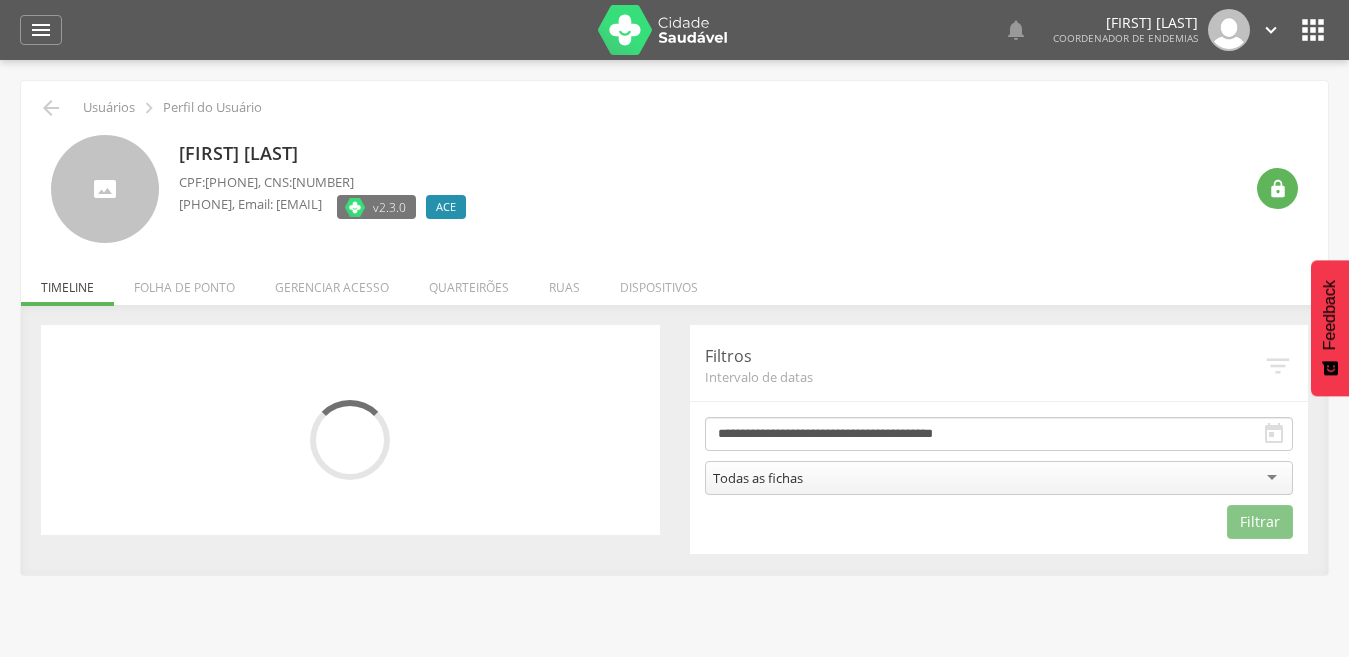 scroll, scrollTop: 0, scrollLeft: 0, axis: both 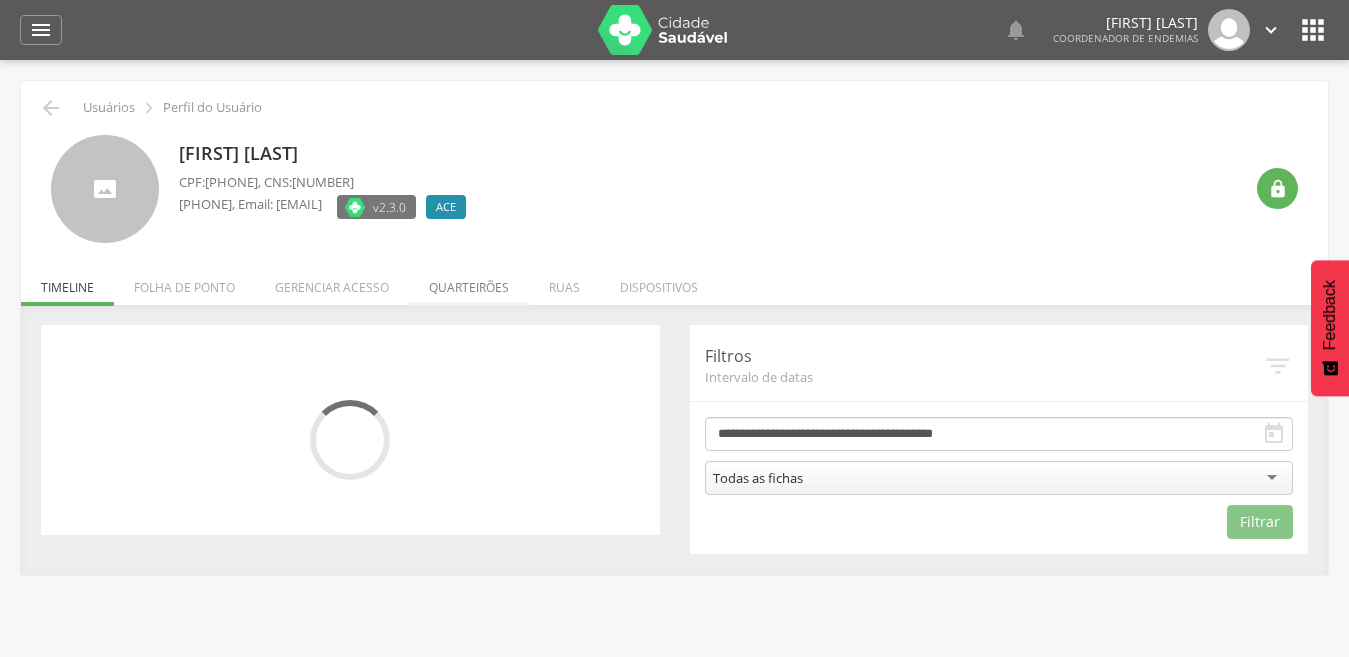 click on "Quarteirões" at bounding box center (469, 282) 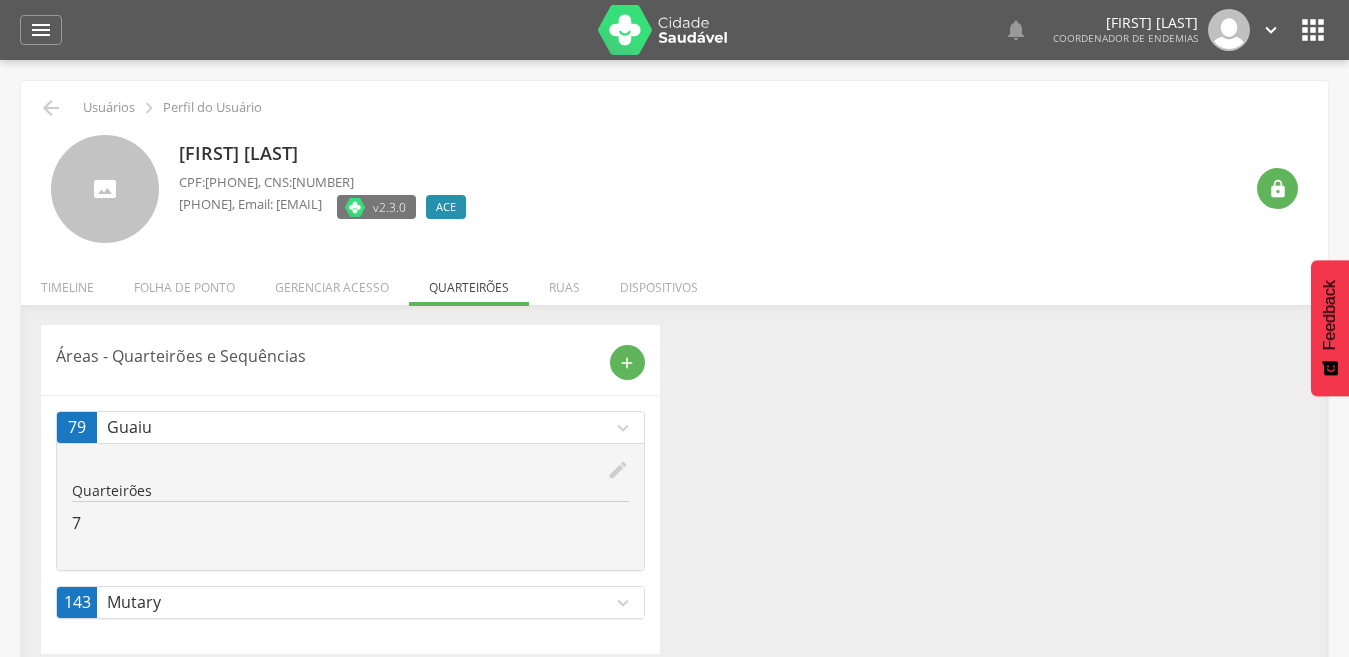 click on "edit" at bounding box center (618, 470) 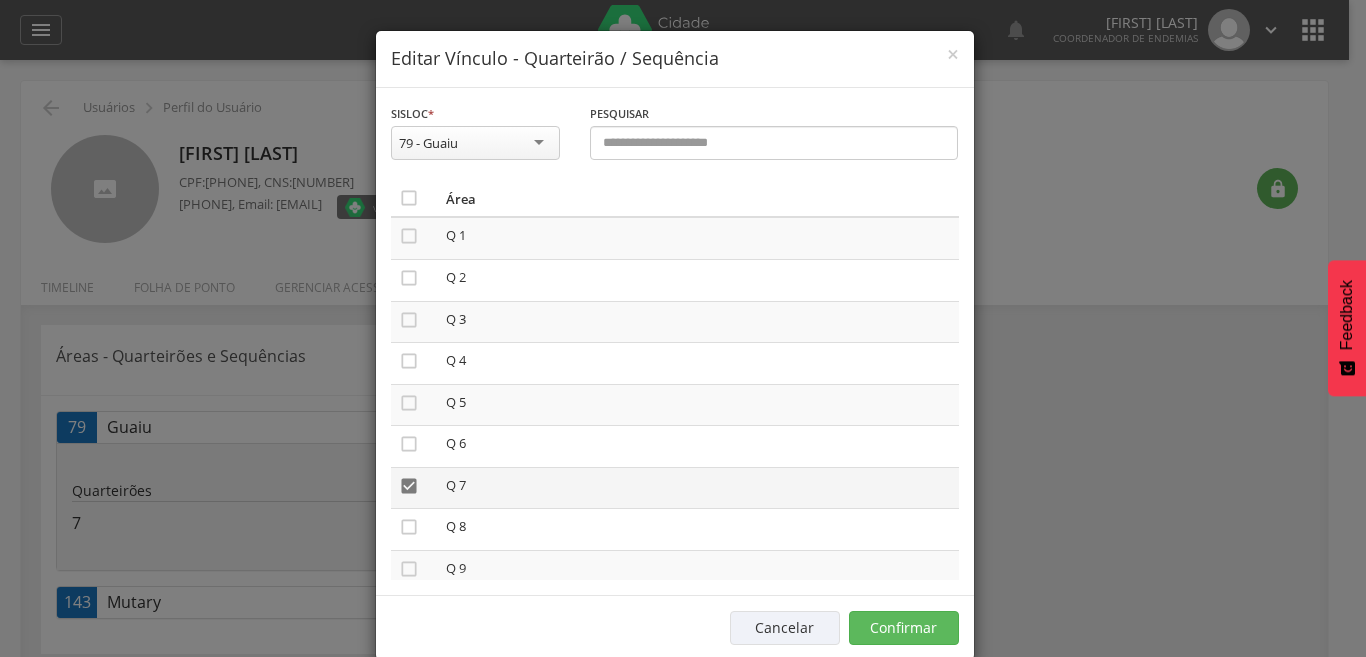 click on "" at bounding box center (409, 486) 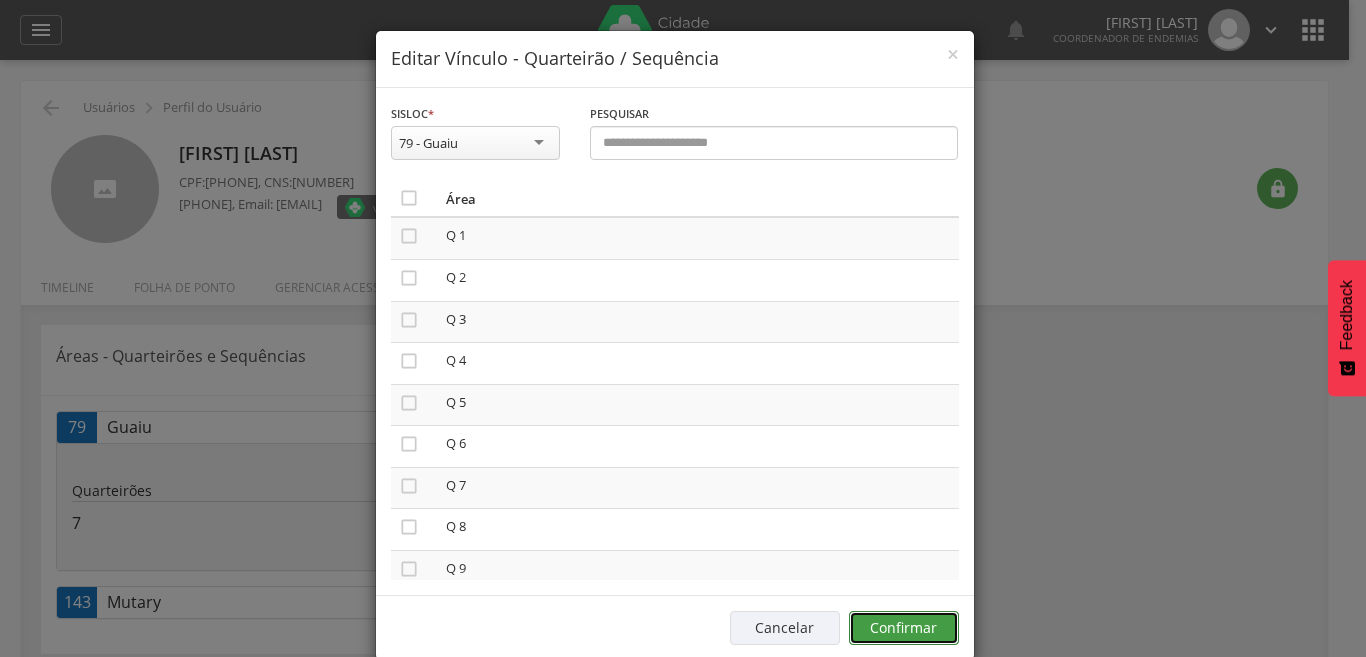 click on "Confirmar" at bounding box center [904, 628] 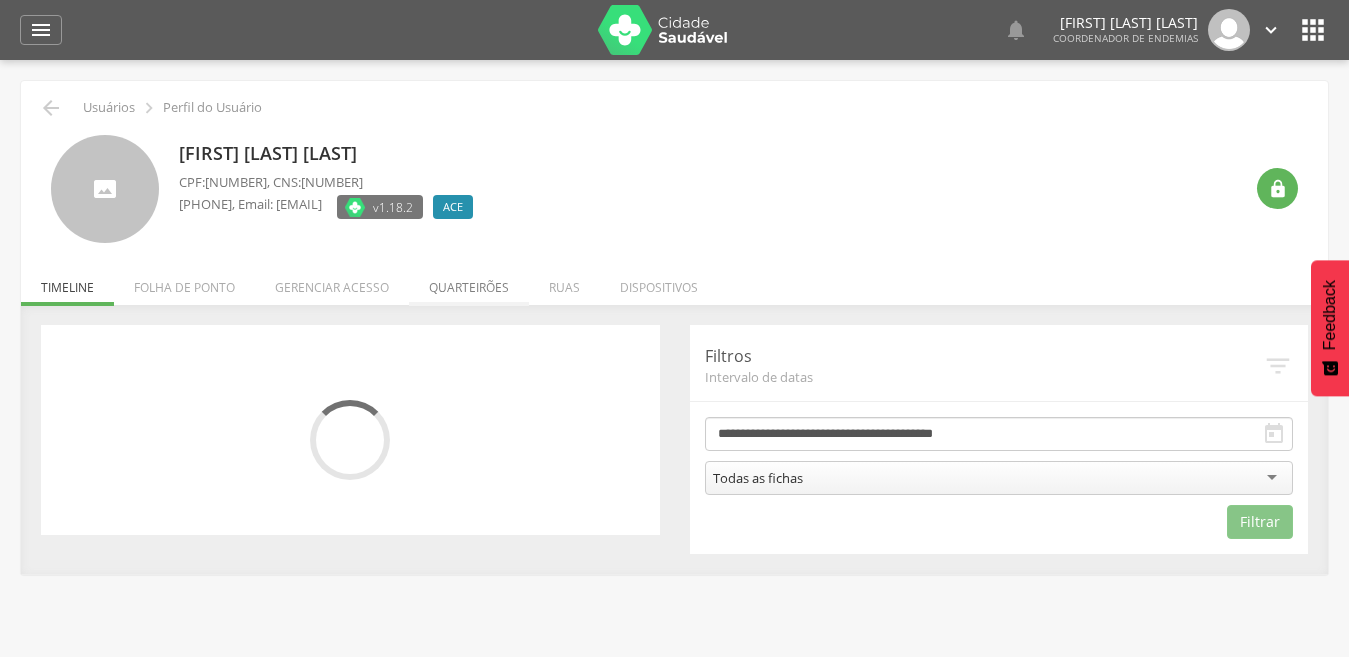 scroll, scrollTop: 0, scrollLeft: 0, axis: both 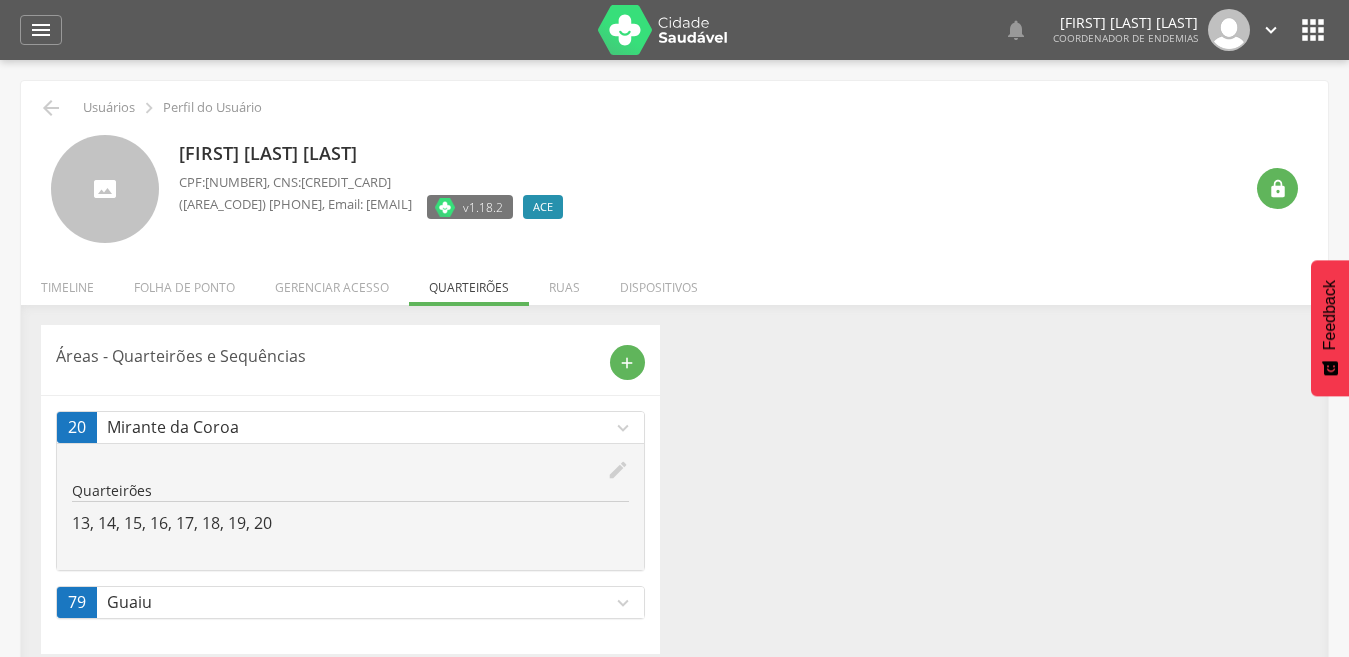click on "expand_more" at bounding box center [623, 603] 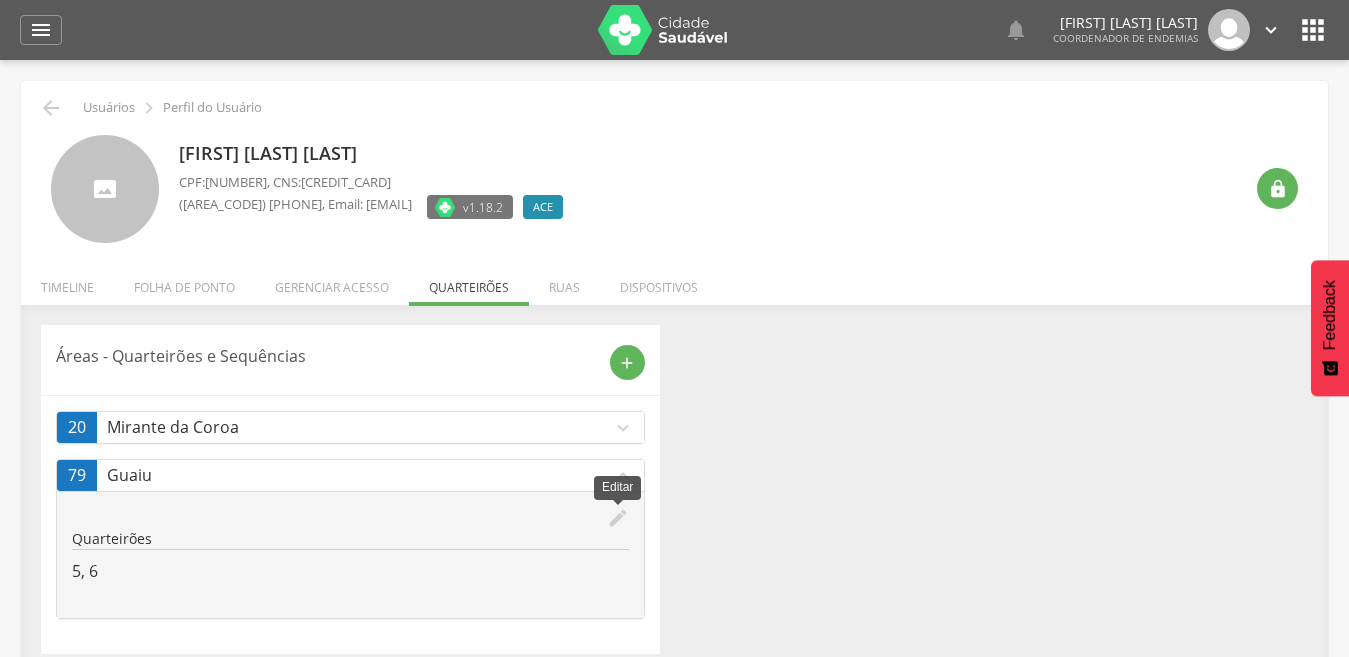 click on "edit" at bounding box center [618, 518] 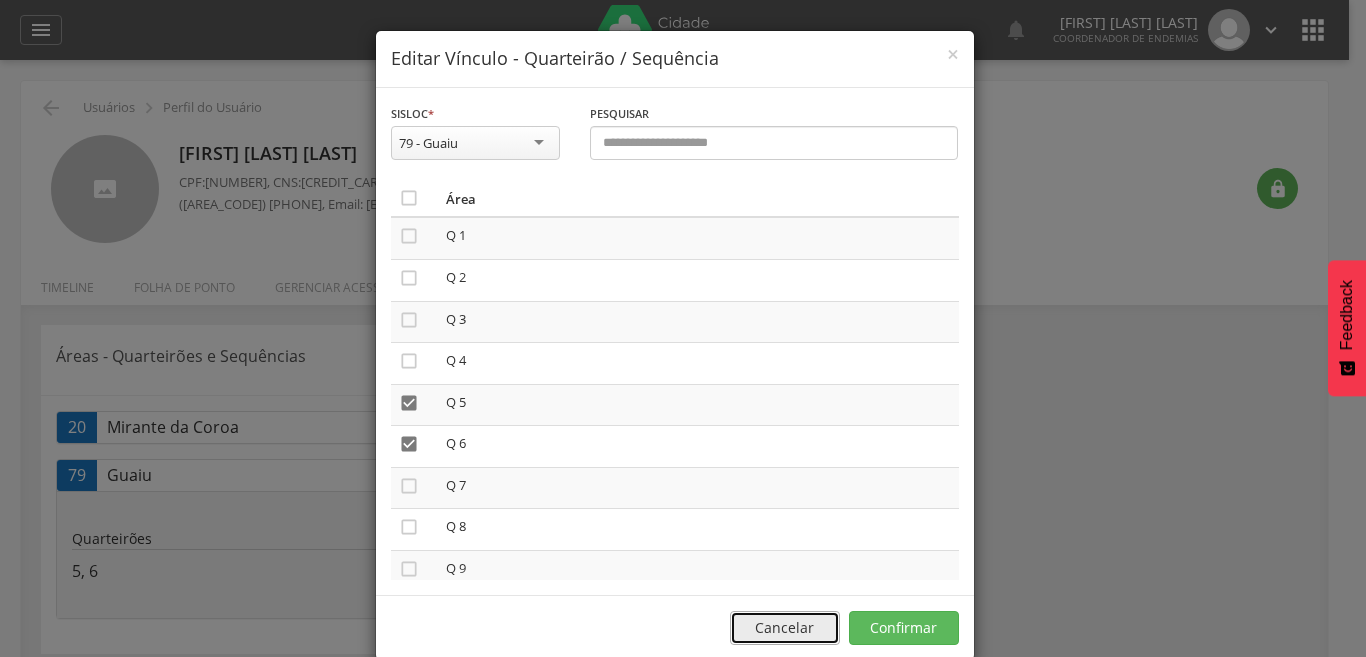 click on "Cancelar" at bounding box center [785, 628] 